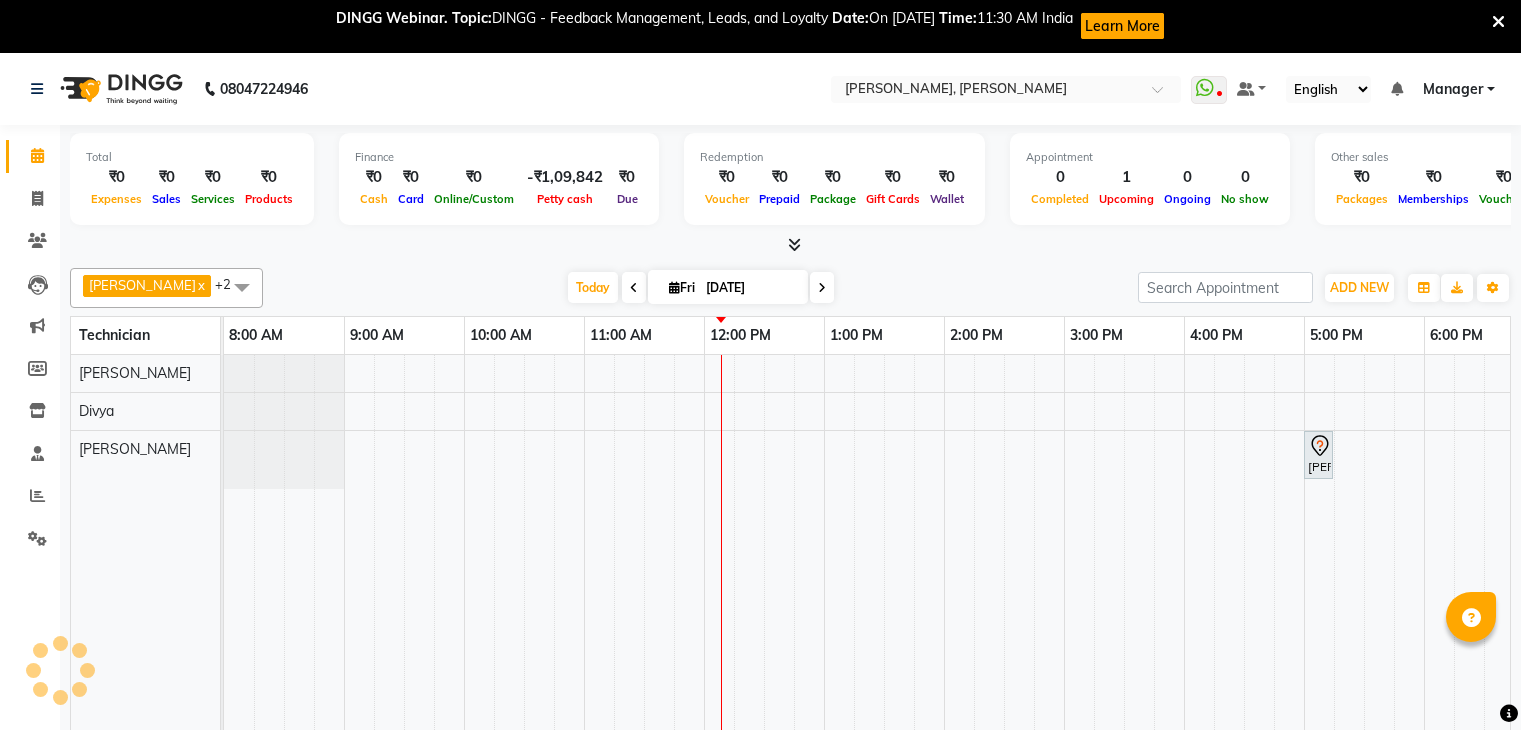 scroll, scrollTop: 0, scrollLeft: 0, axis: both 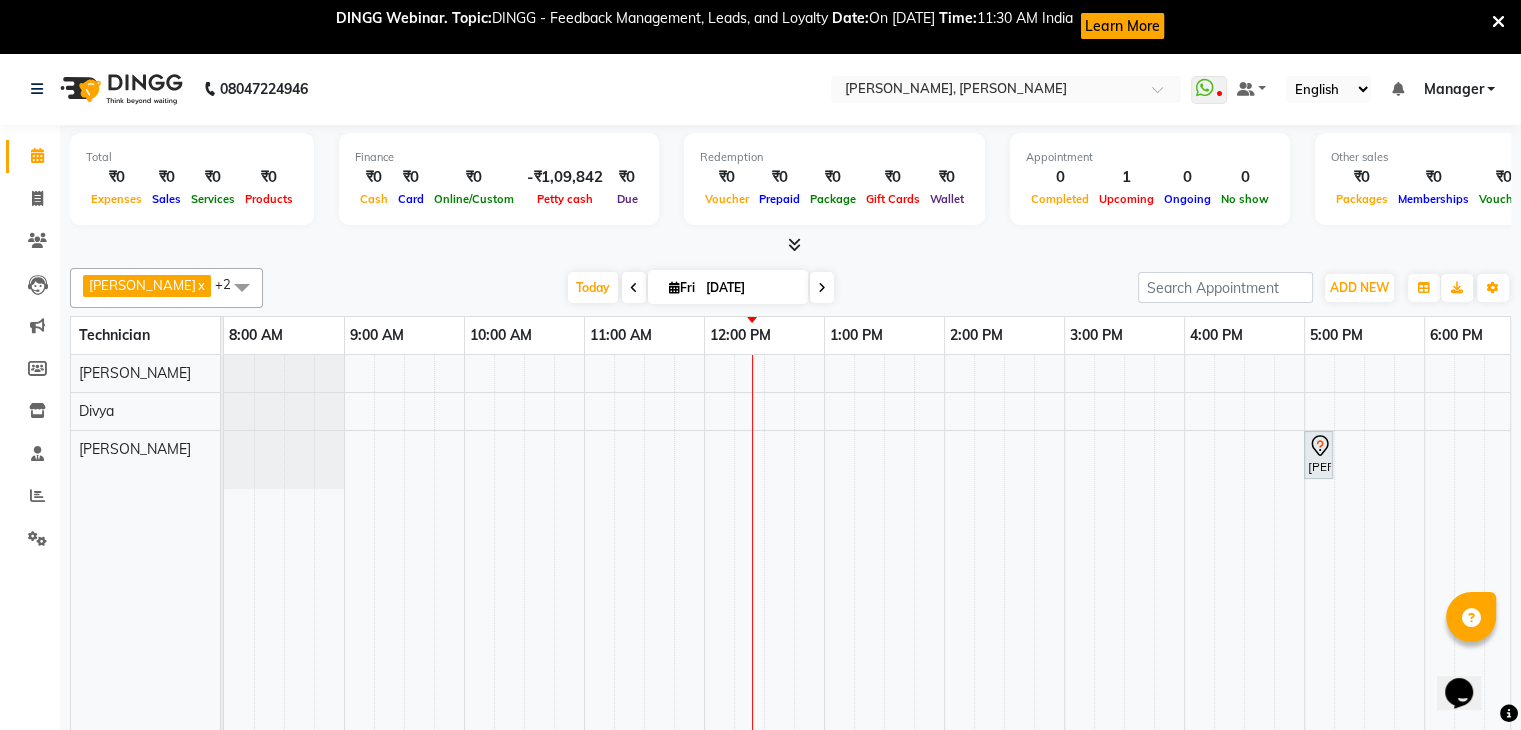 click at bounding box center [634, 287] 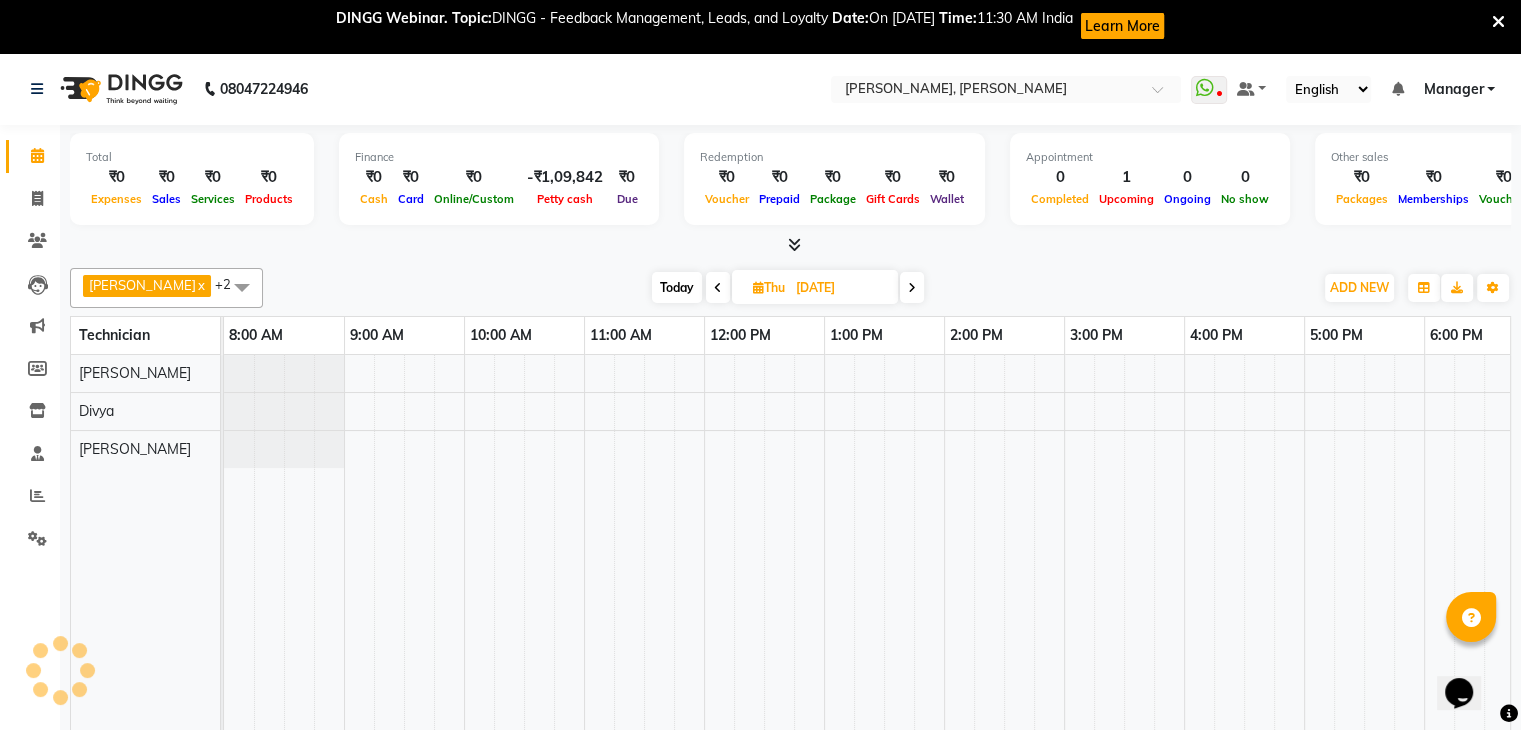 scroll, scrollTop: 0, scrollLeft: 273, axis: horizontal 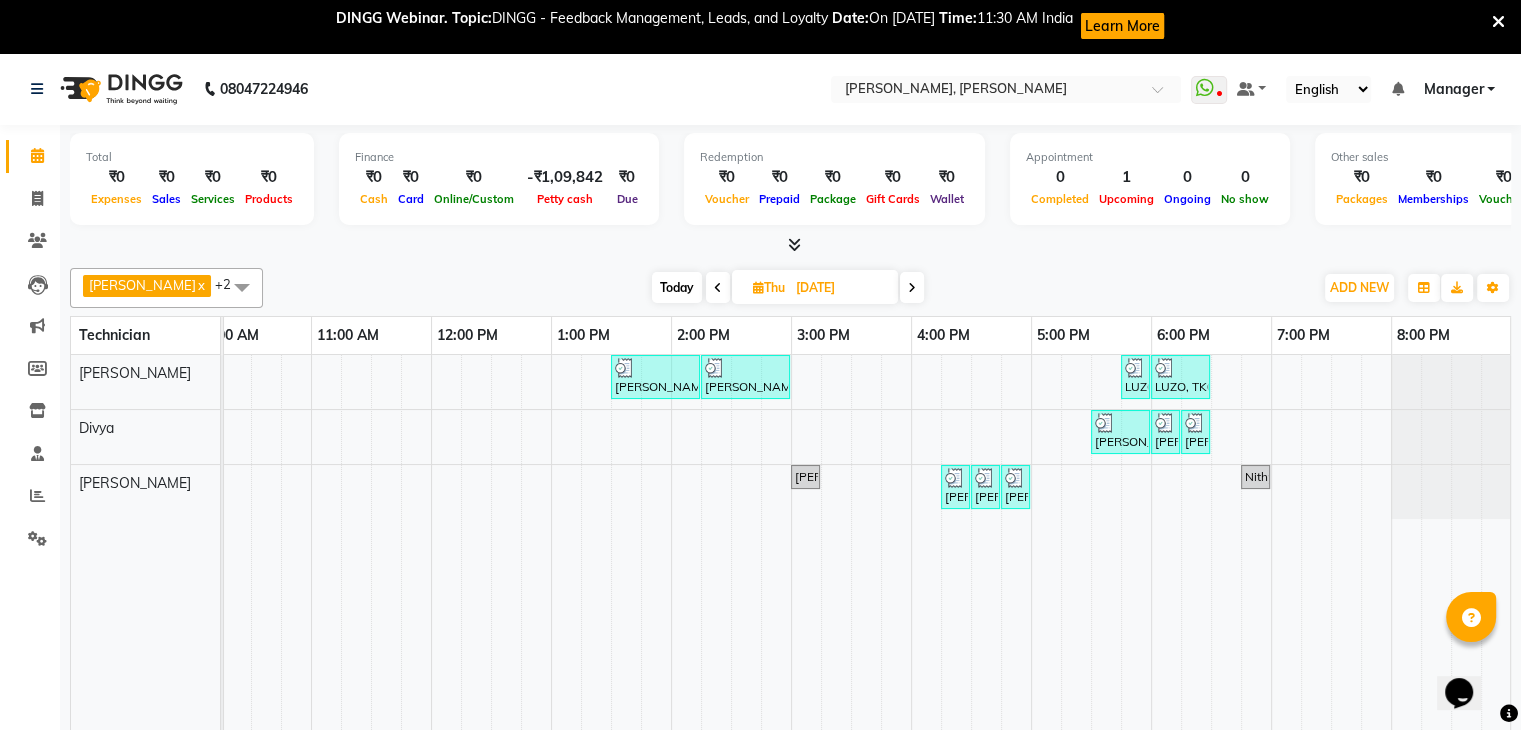 click at bounding box center (718, 288) 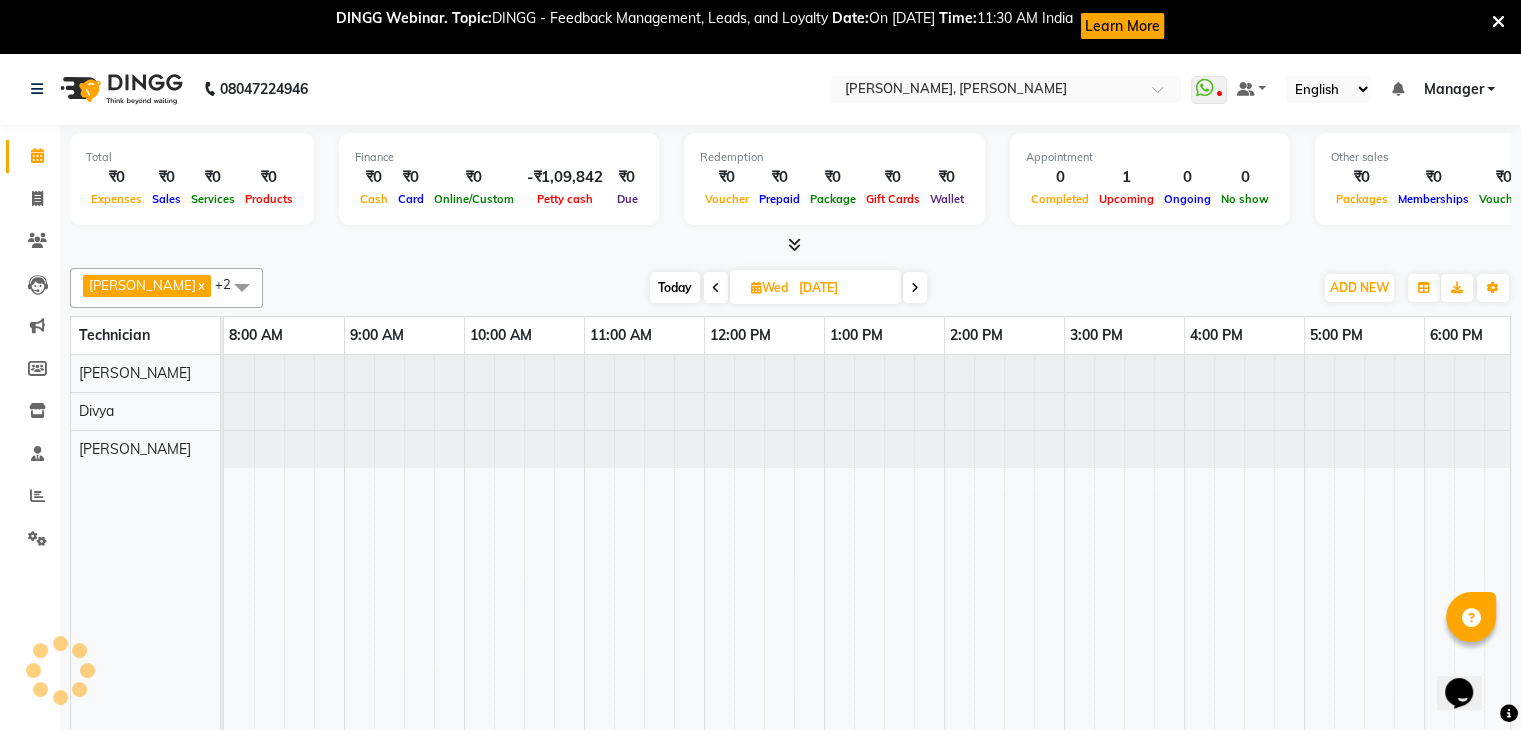 scroll, scrollTop: 0, scrollLeft: 273, axis: horizontal 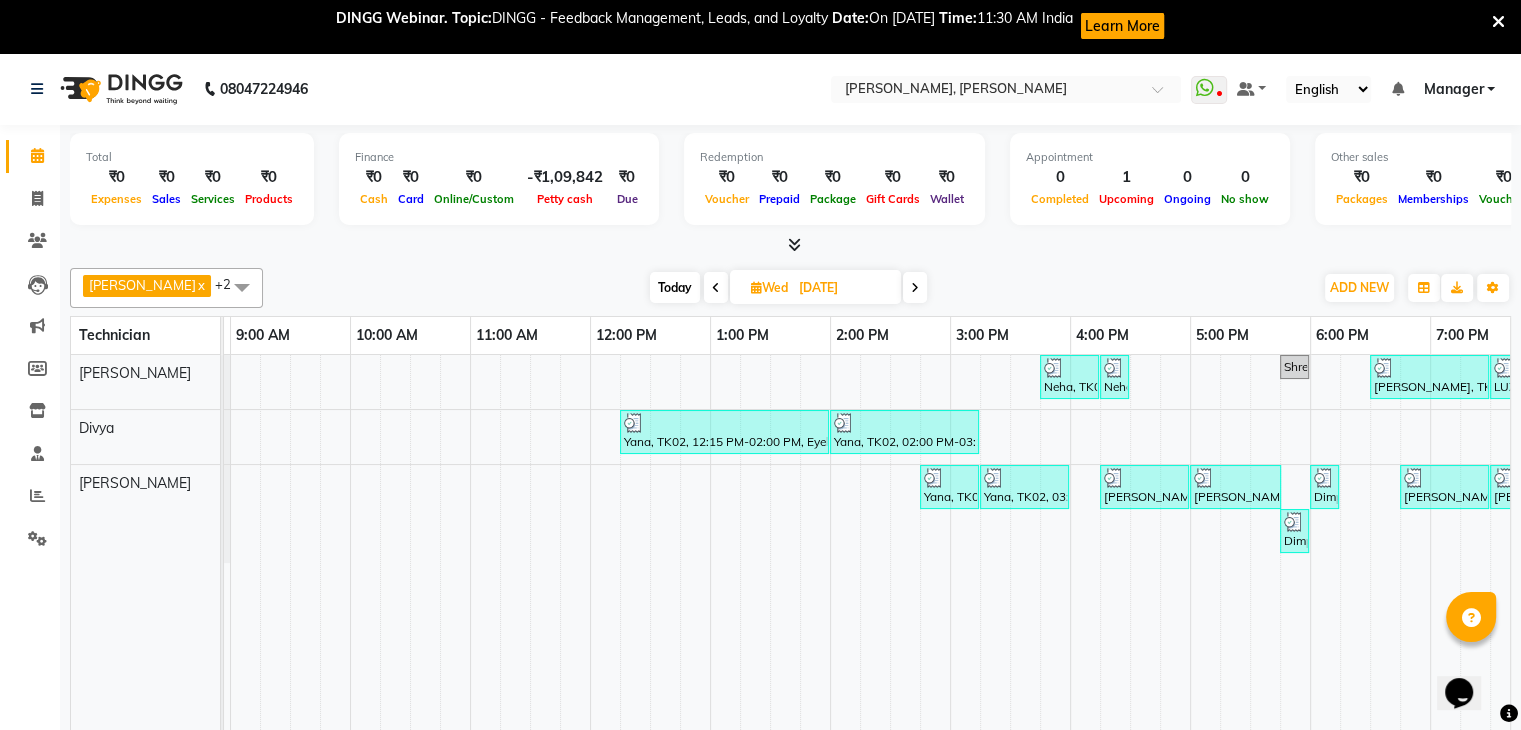click at bounding box center [716, 288] 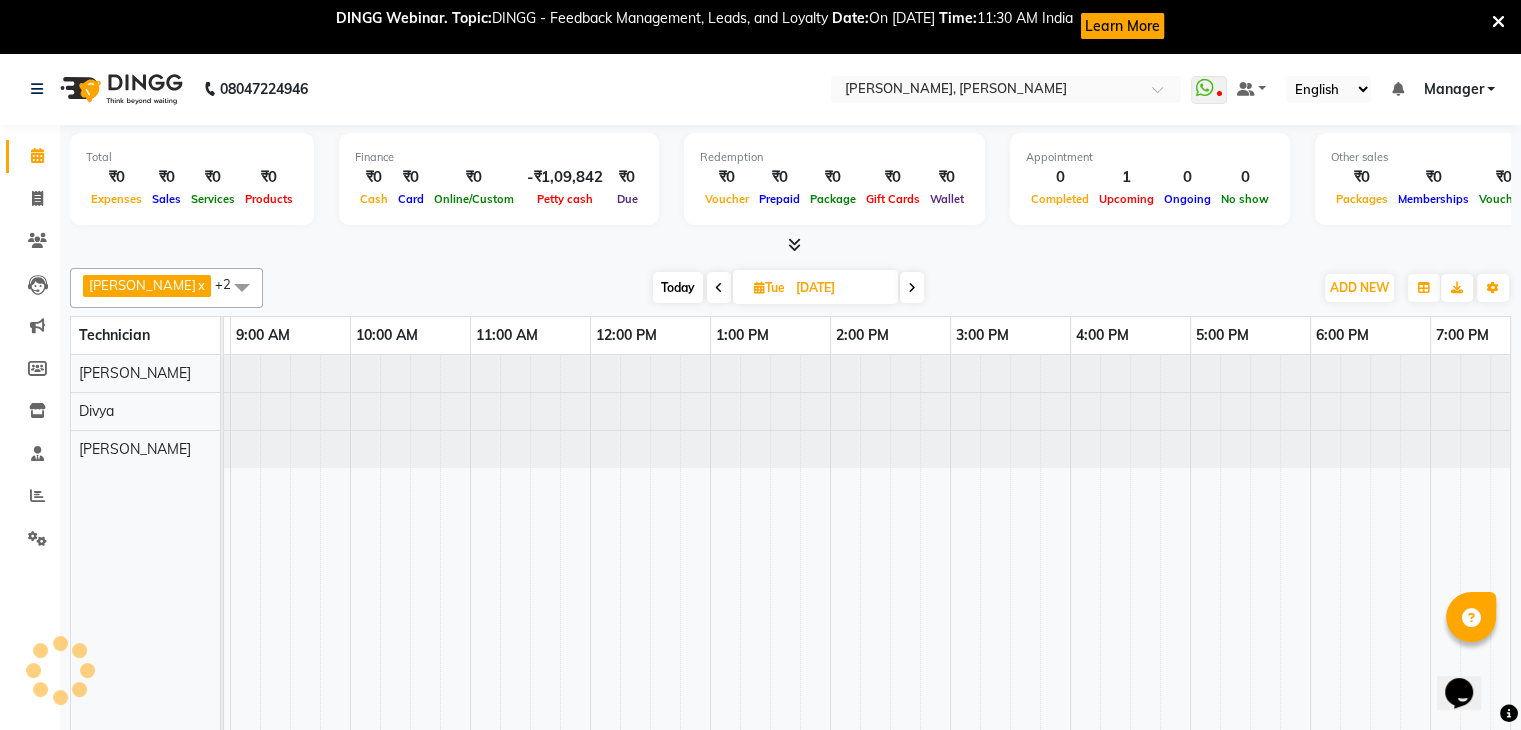 scroll, scrollTop: 0, scrollLeft: 273, axis: horizontal 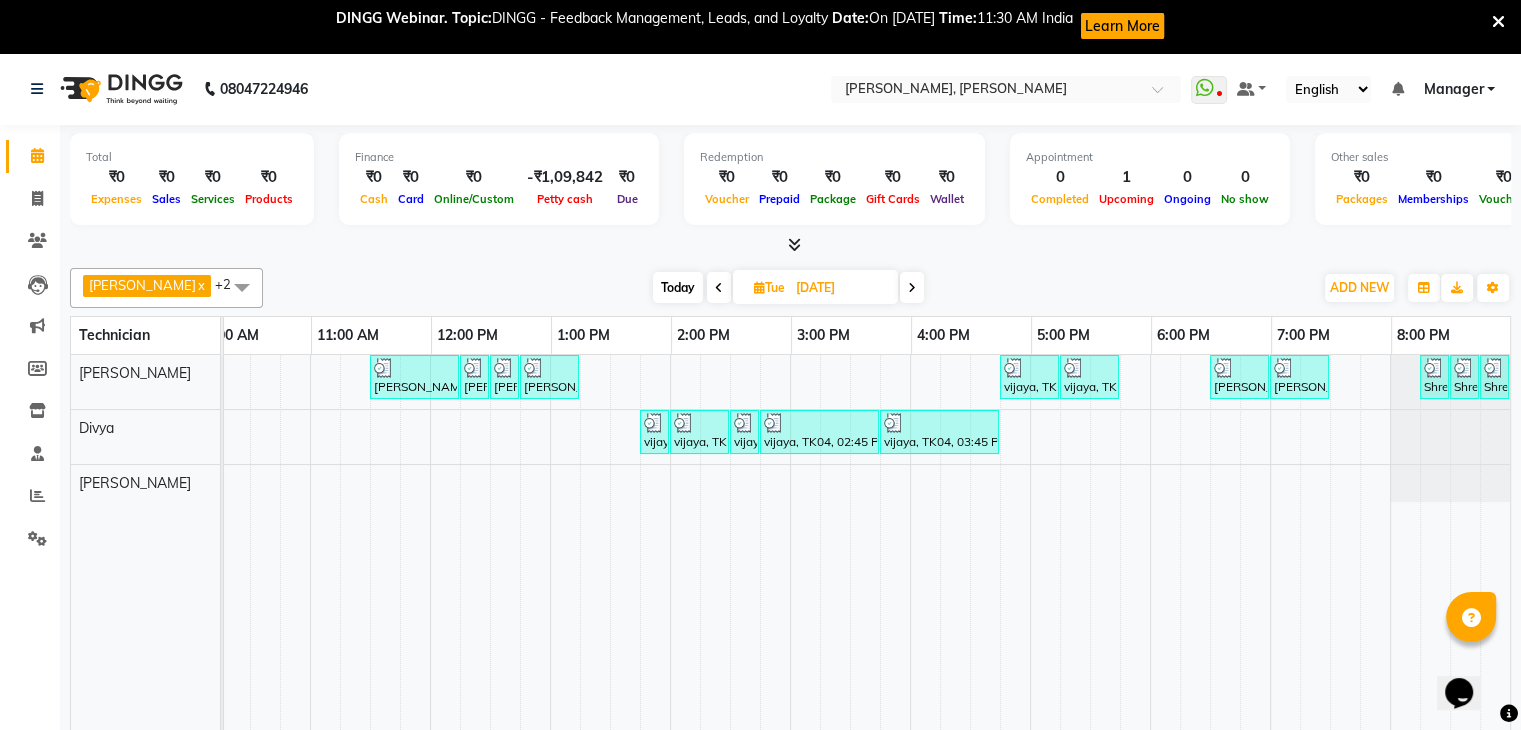 click on "Today" at bounding box center (678, 287) 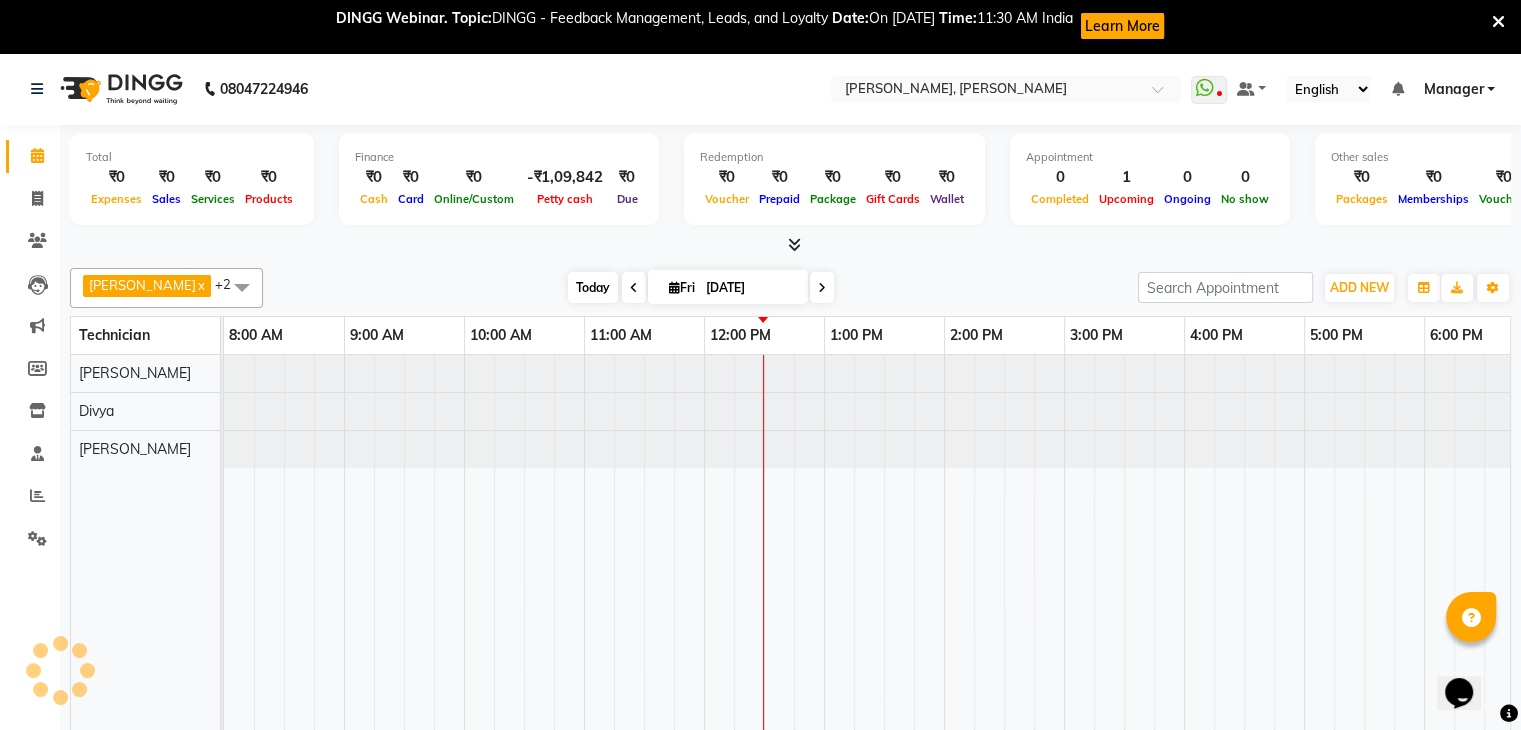 scroll, scrollTop: 0, scrollLeft: 273, axis: horizontal 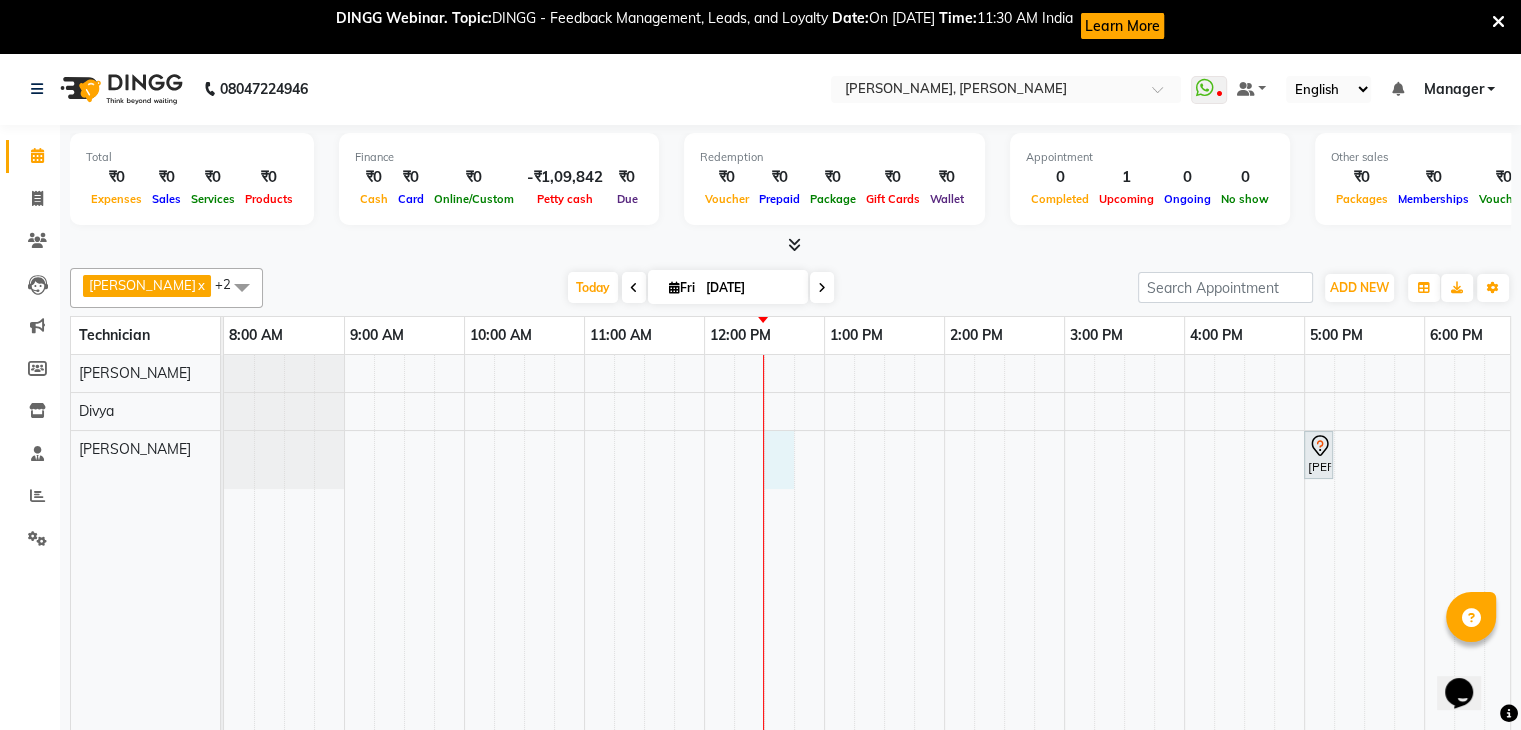 click on "[PERSON_NAME] K, TK01, 05:00 PM-05:15 PM, Permanent Nail Paint - Solid Color (Hand)" at bounding box center [1004, 559] 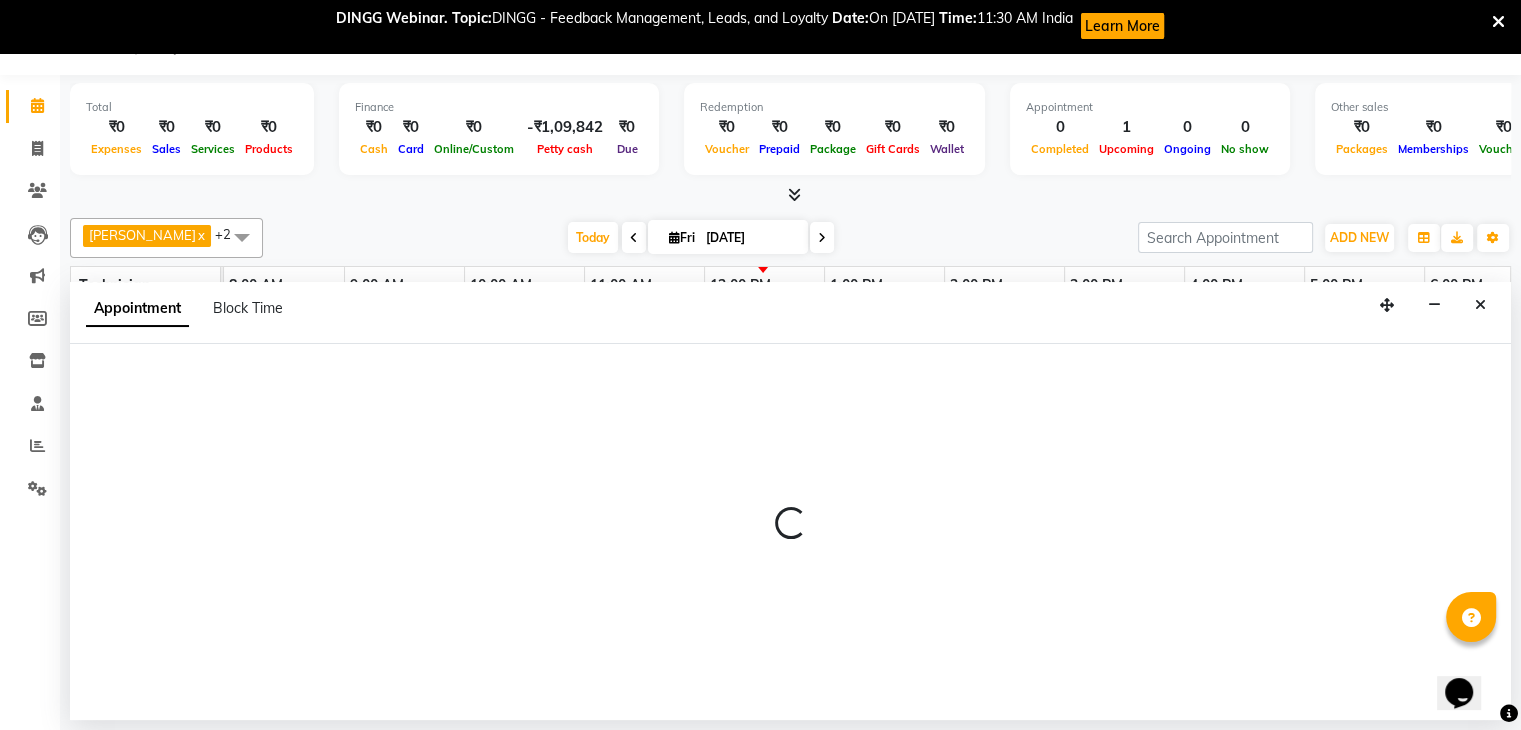scroll, scrollTop: 52, scrollLeft: 0, axis: vertical 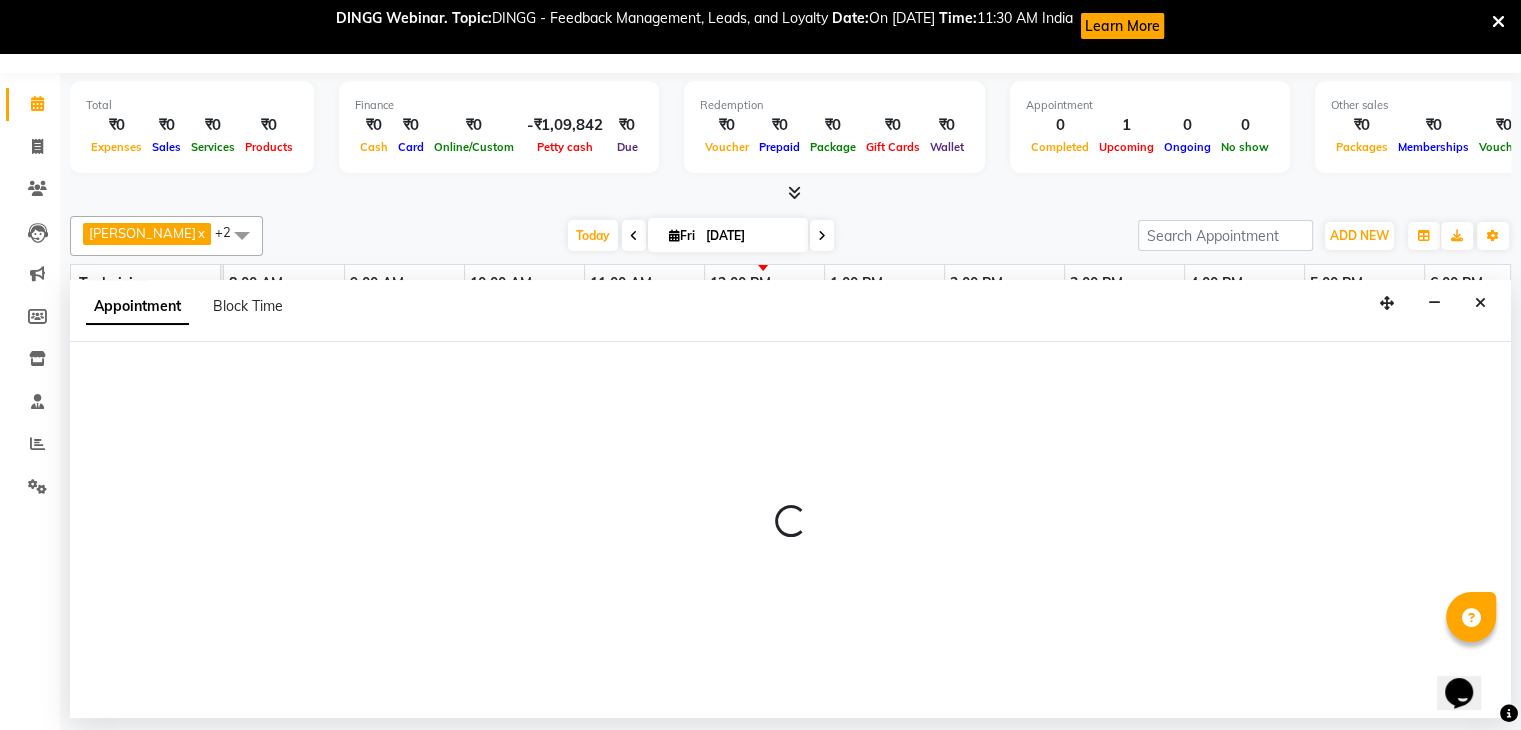 select on "81777" 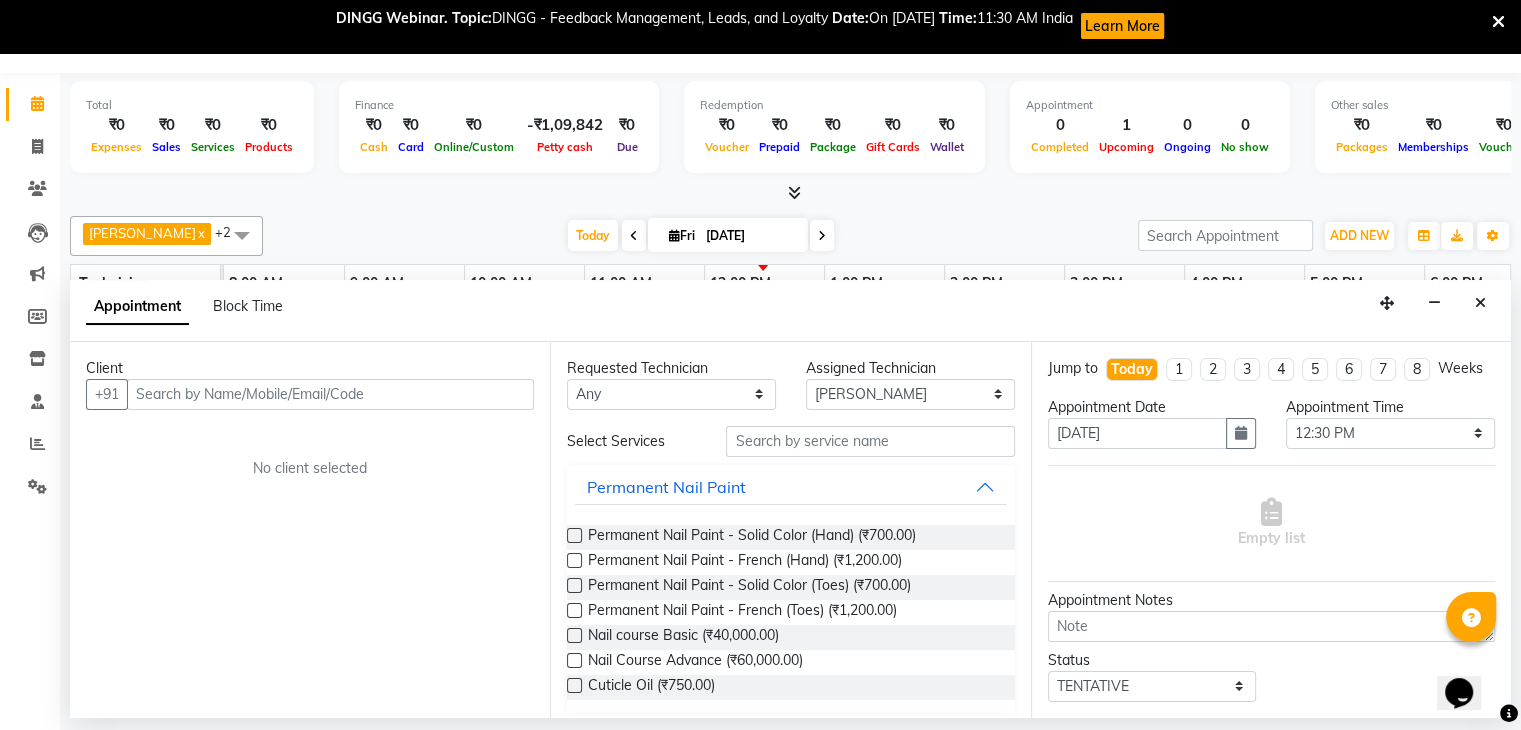 click at bounding box center [330, 394] 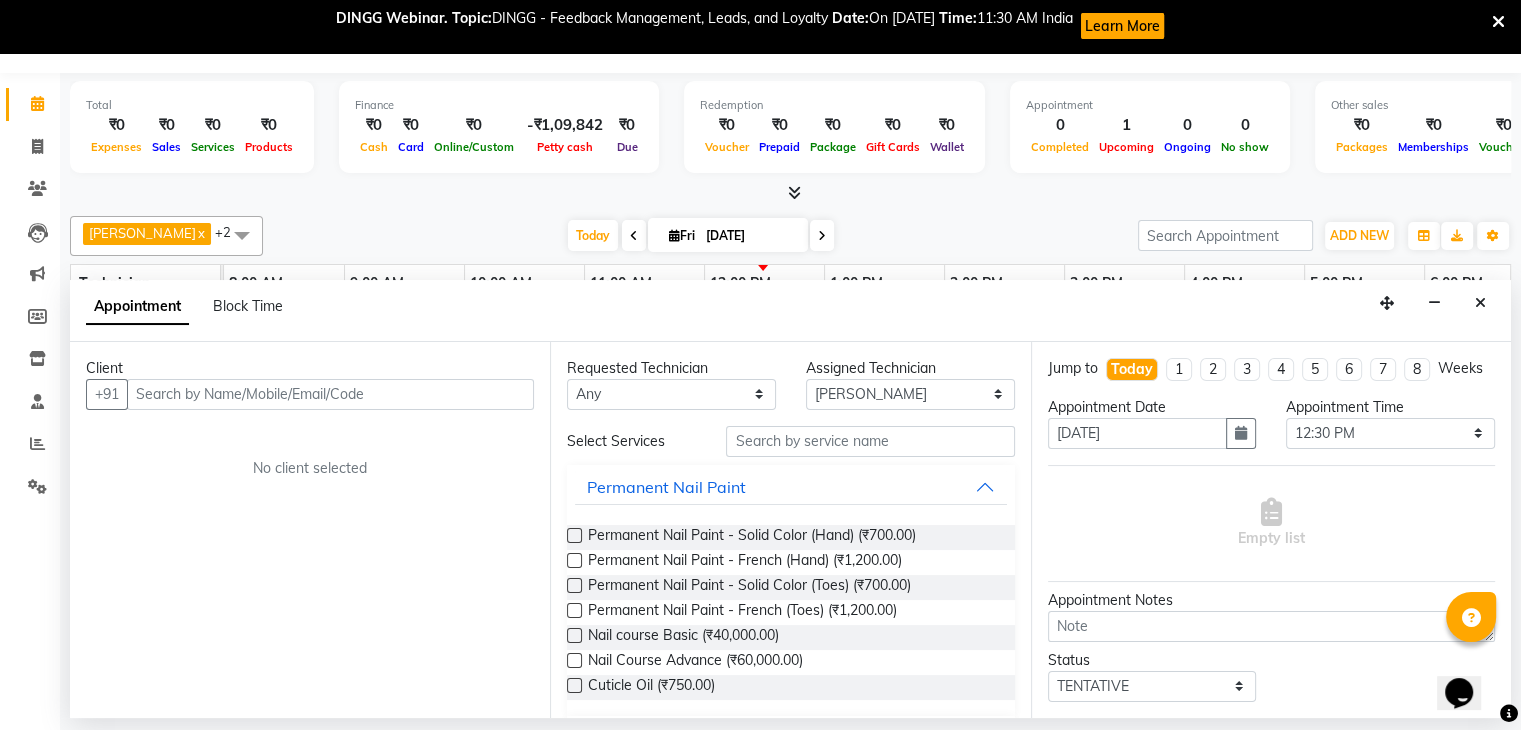 click at bounding box center [330, 394] 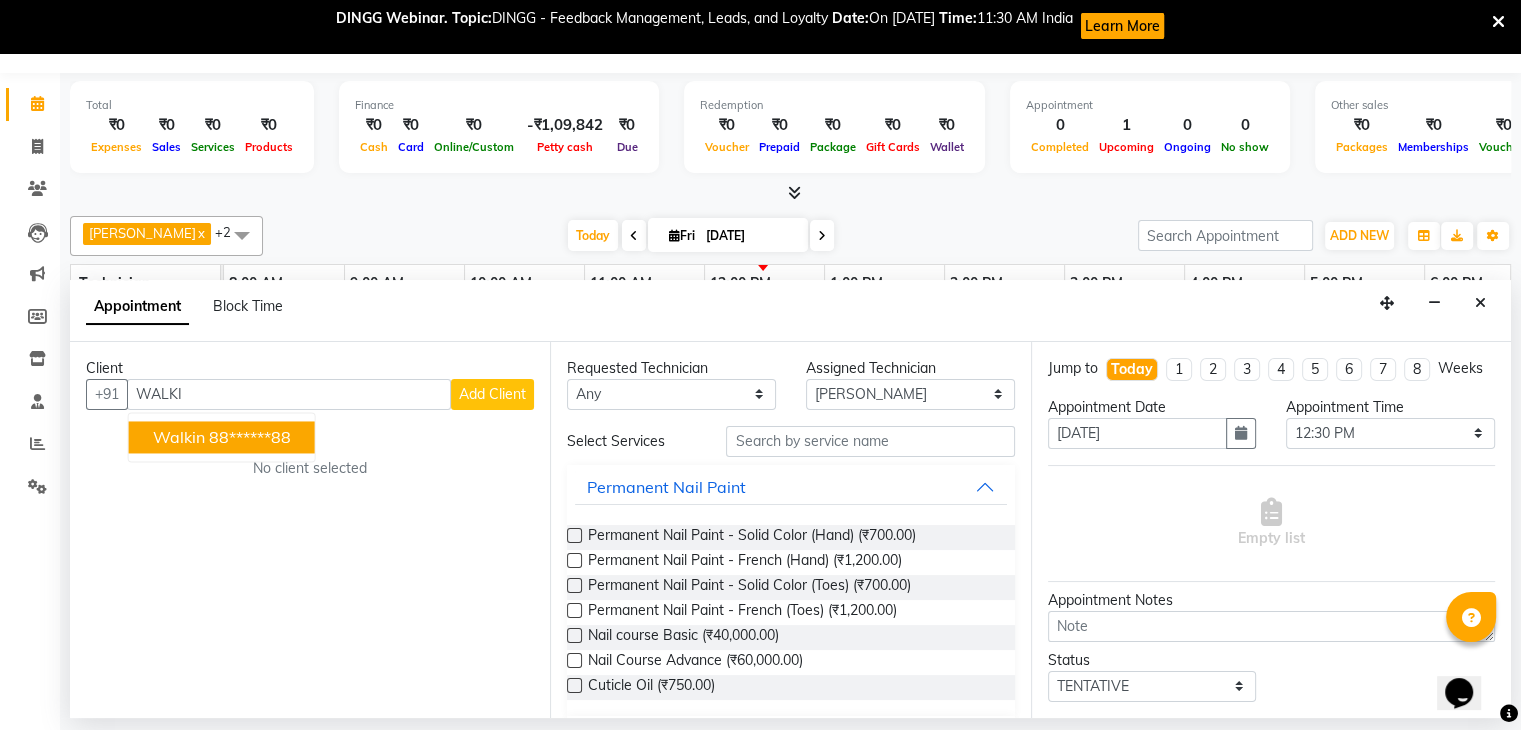 click on "88******88" at bounding box center [250, 437] 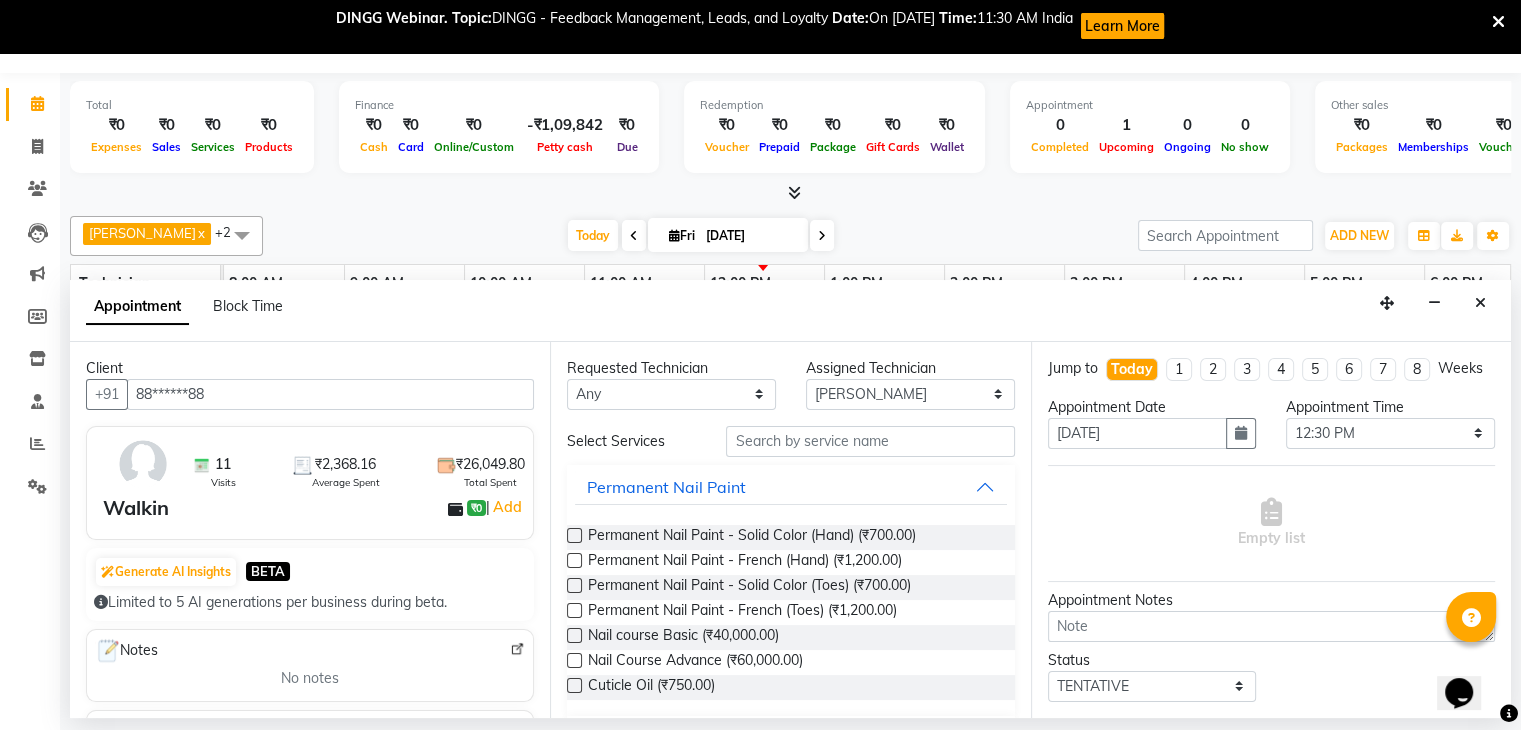 type on "88******88" 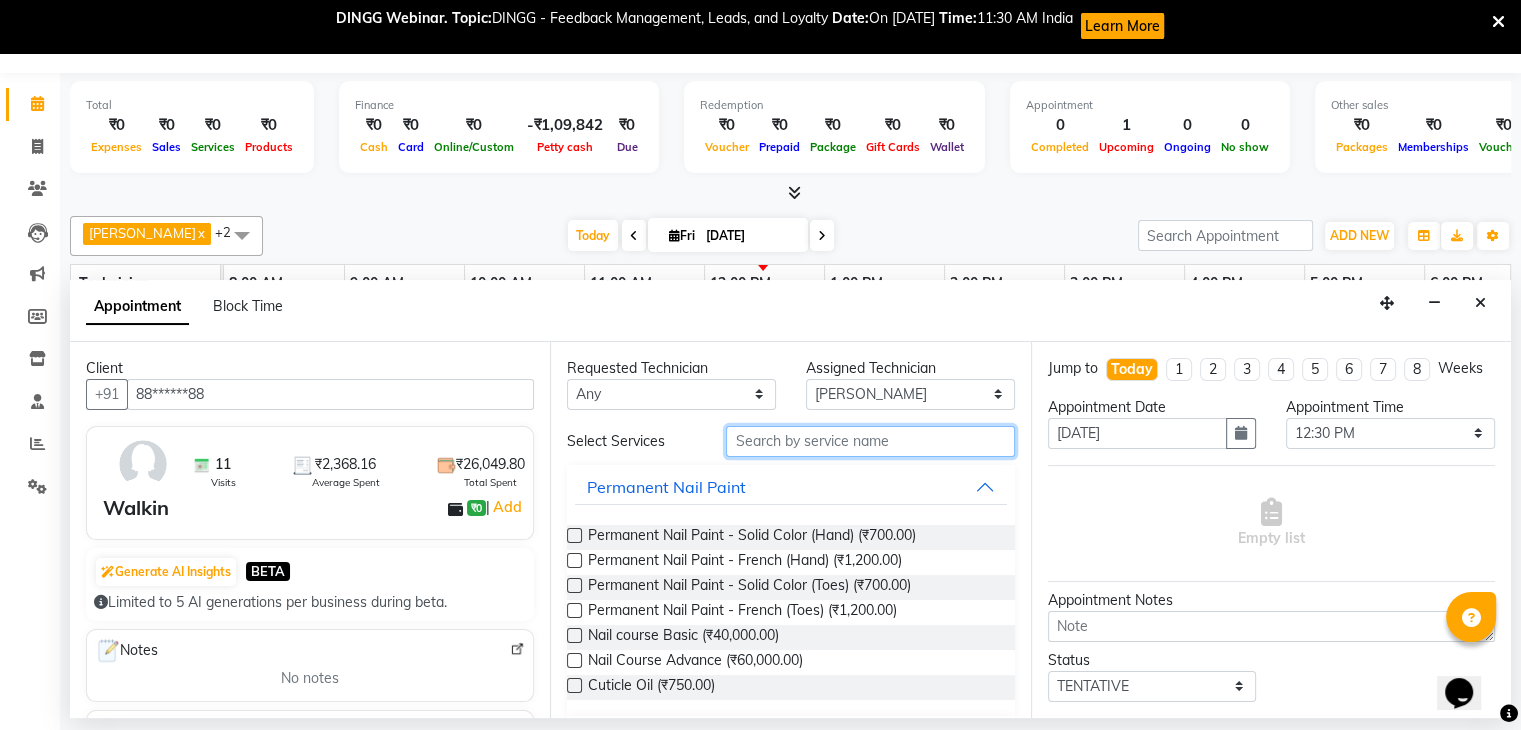 click at bounding box center (870, 441) 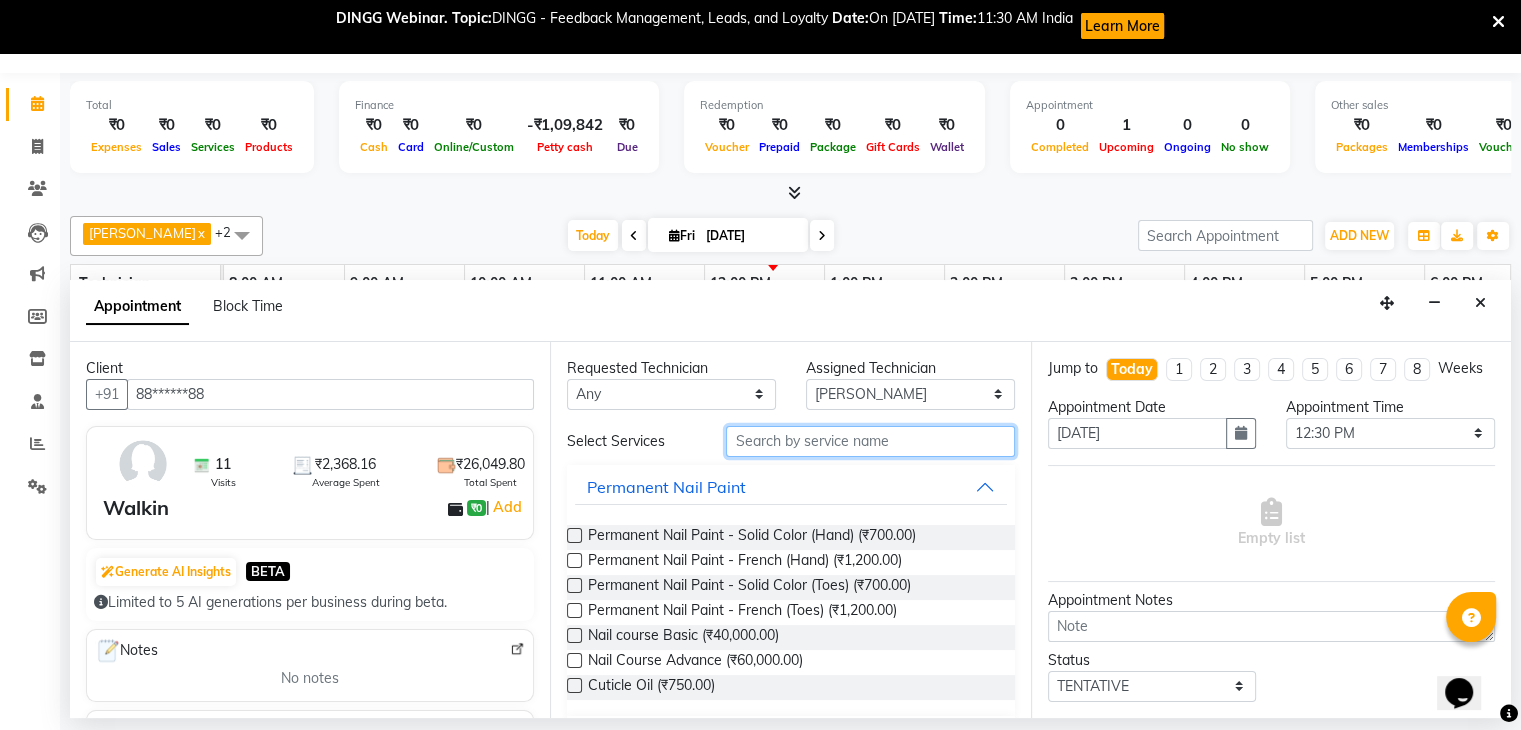 click at bounding box center (870, 441) 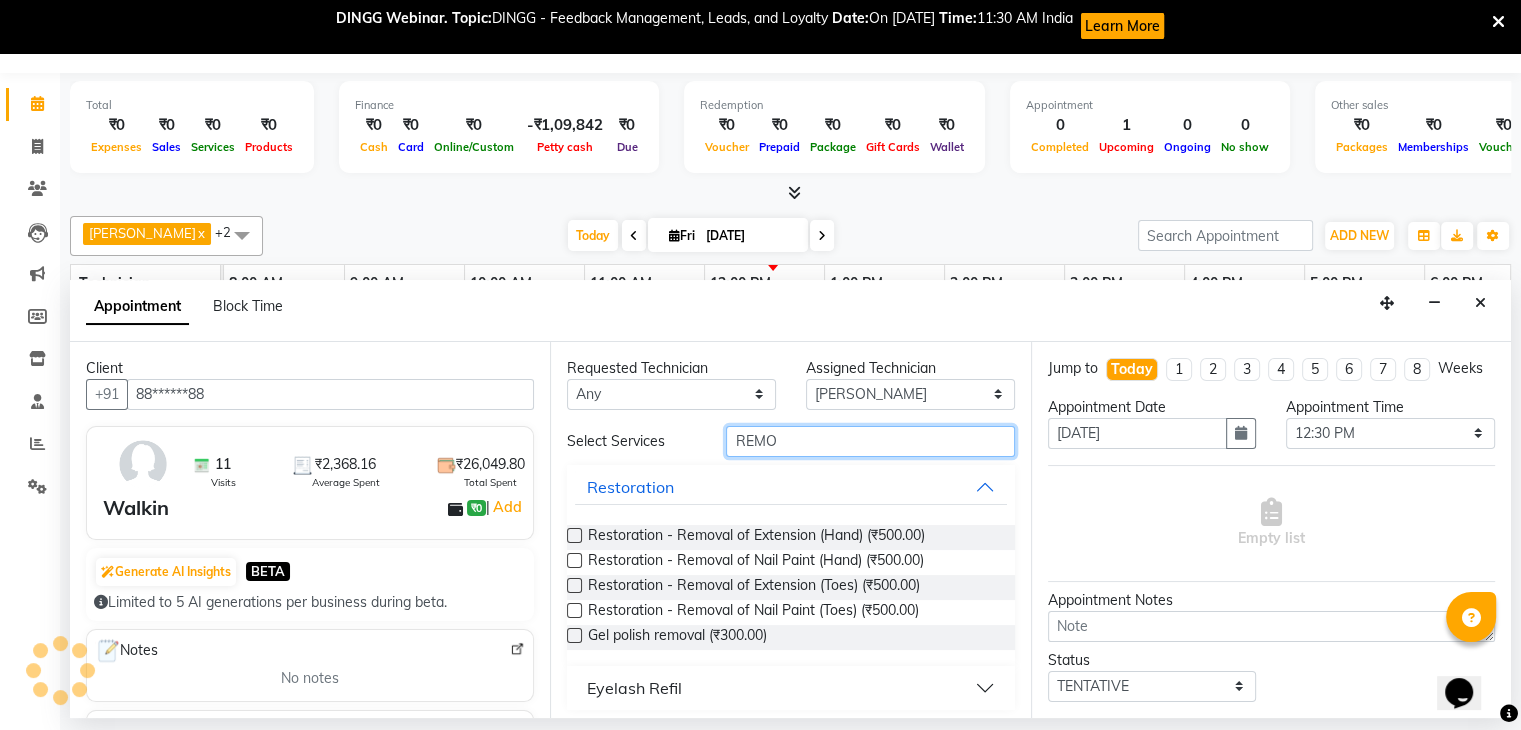 type on "REMO" 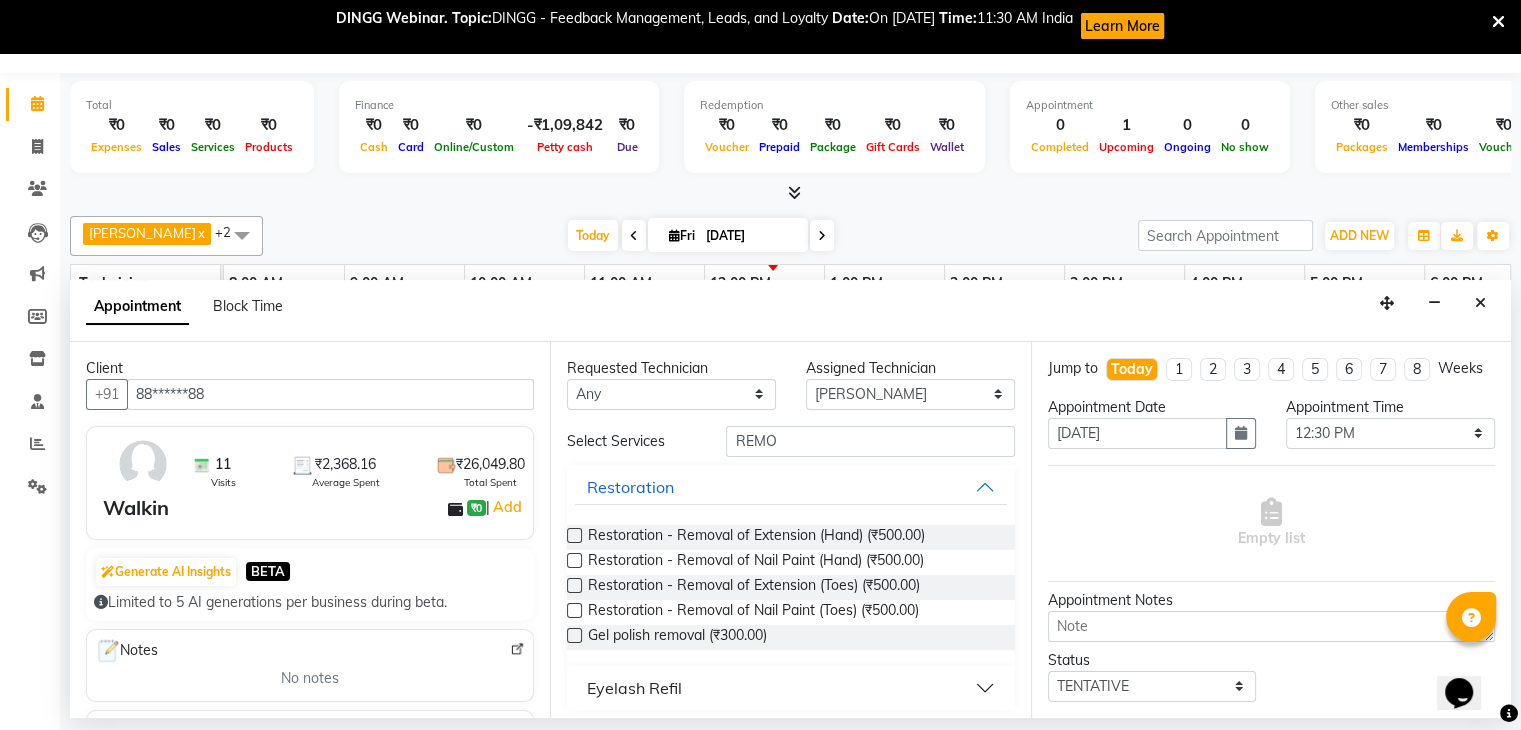 click at bounding box center [574, 635] 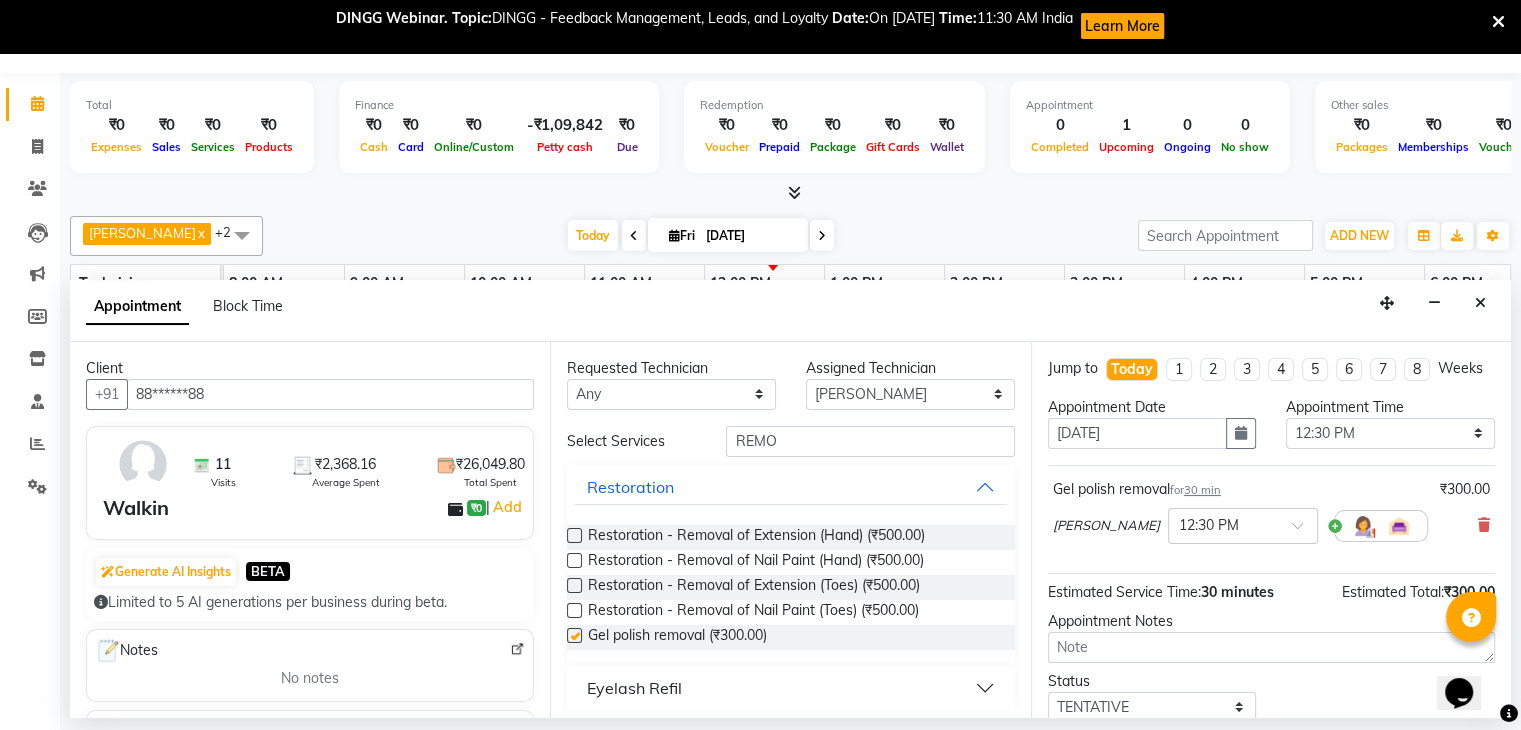 checkbox on "false" 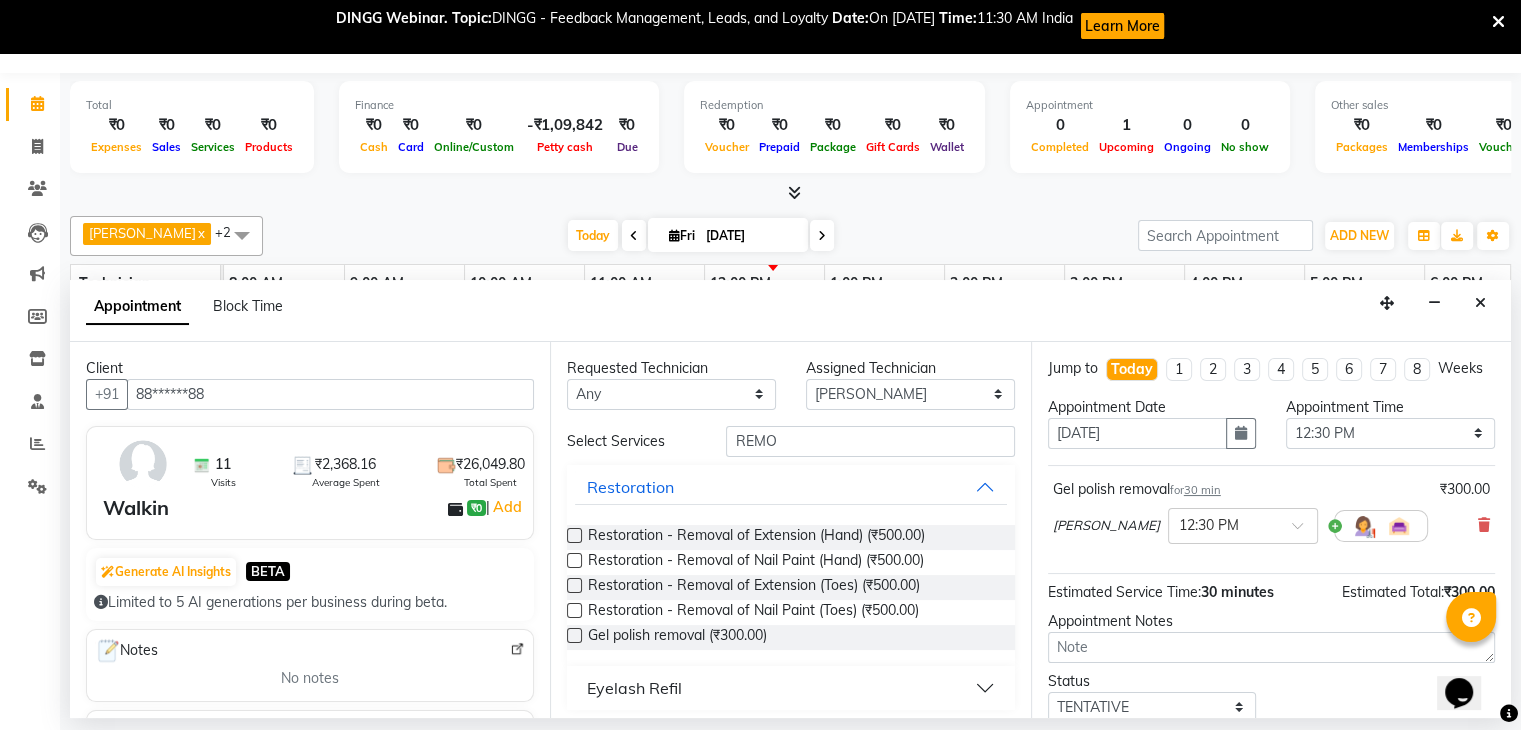 scroll, scrollTop: 149, scrollLeft: 0, axis: vertical 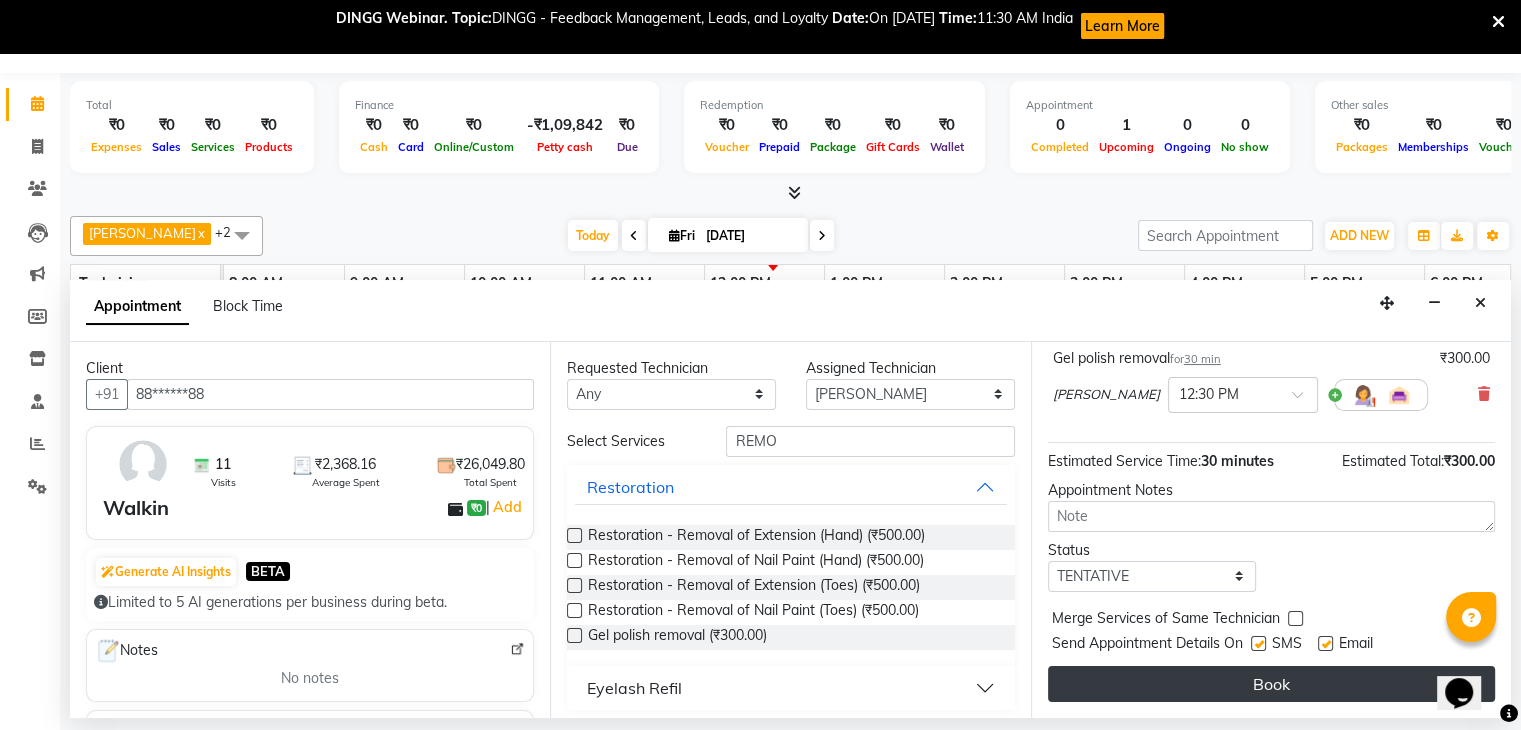click on "Book" at bounding box center (1271, 684) 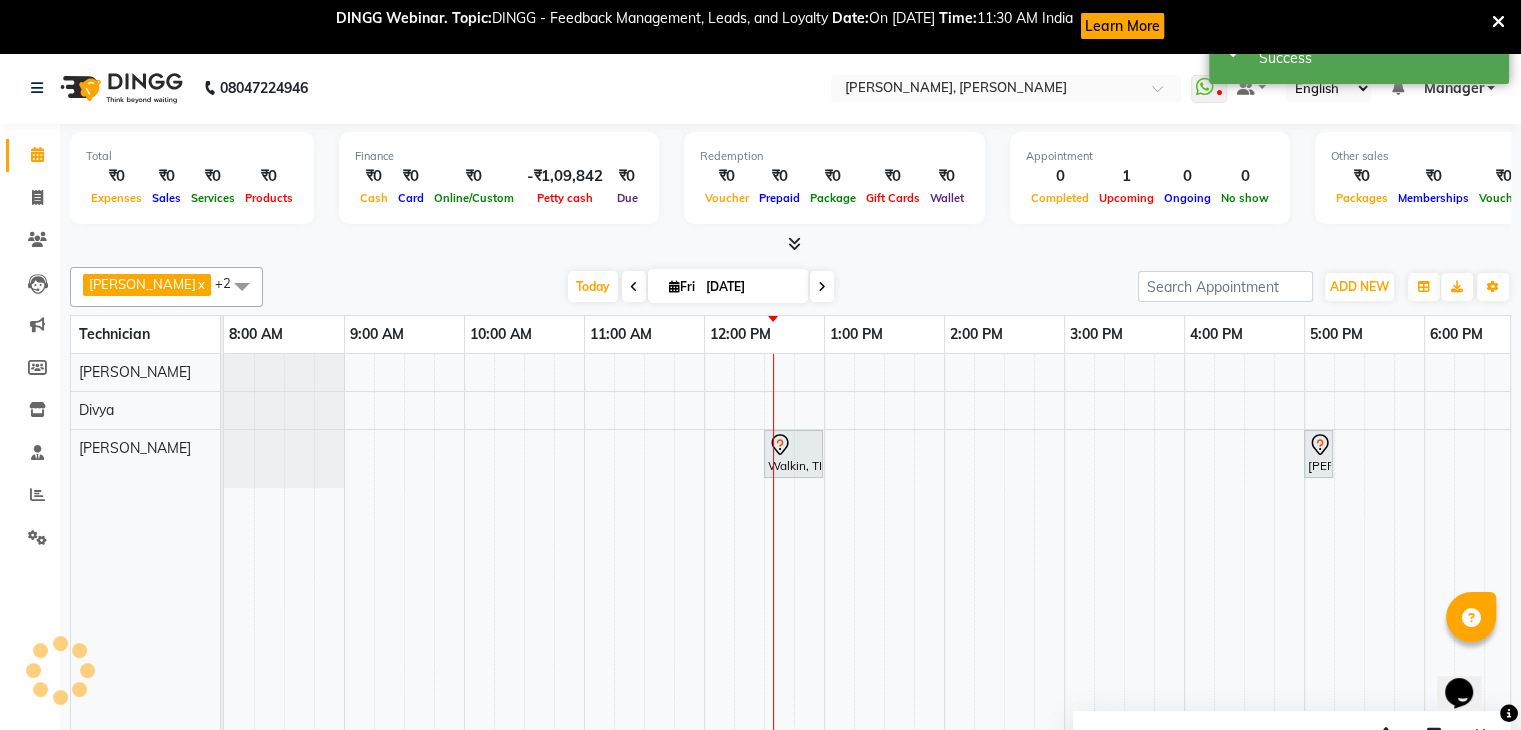 scroll, scrollTop: 0, scrollLeft: 0, axis: both 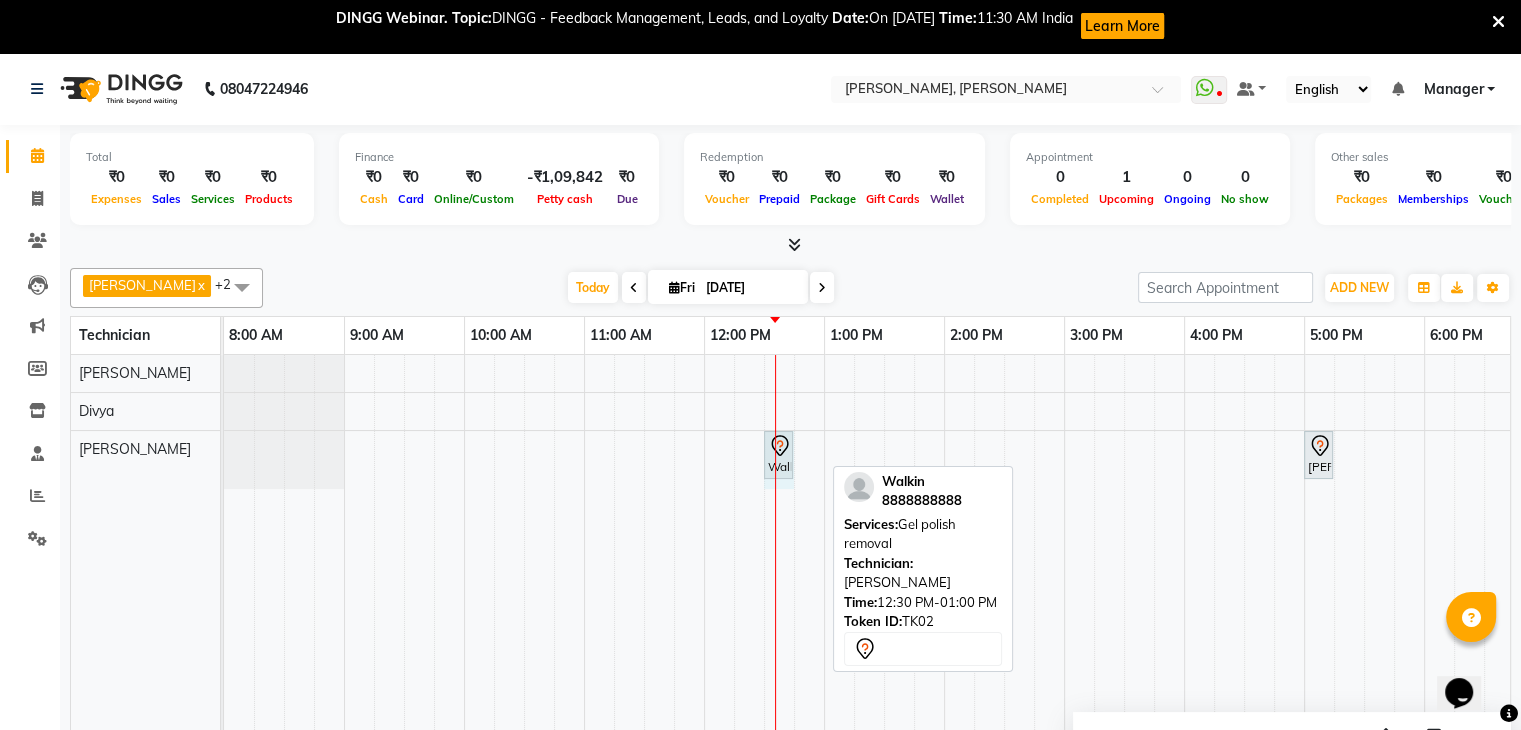 drag, startPoint x: 821, startPoint y: 448, endPoint x: 786, endPoint y: 445, distance: 35.128338 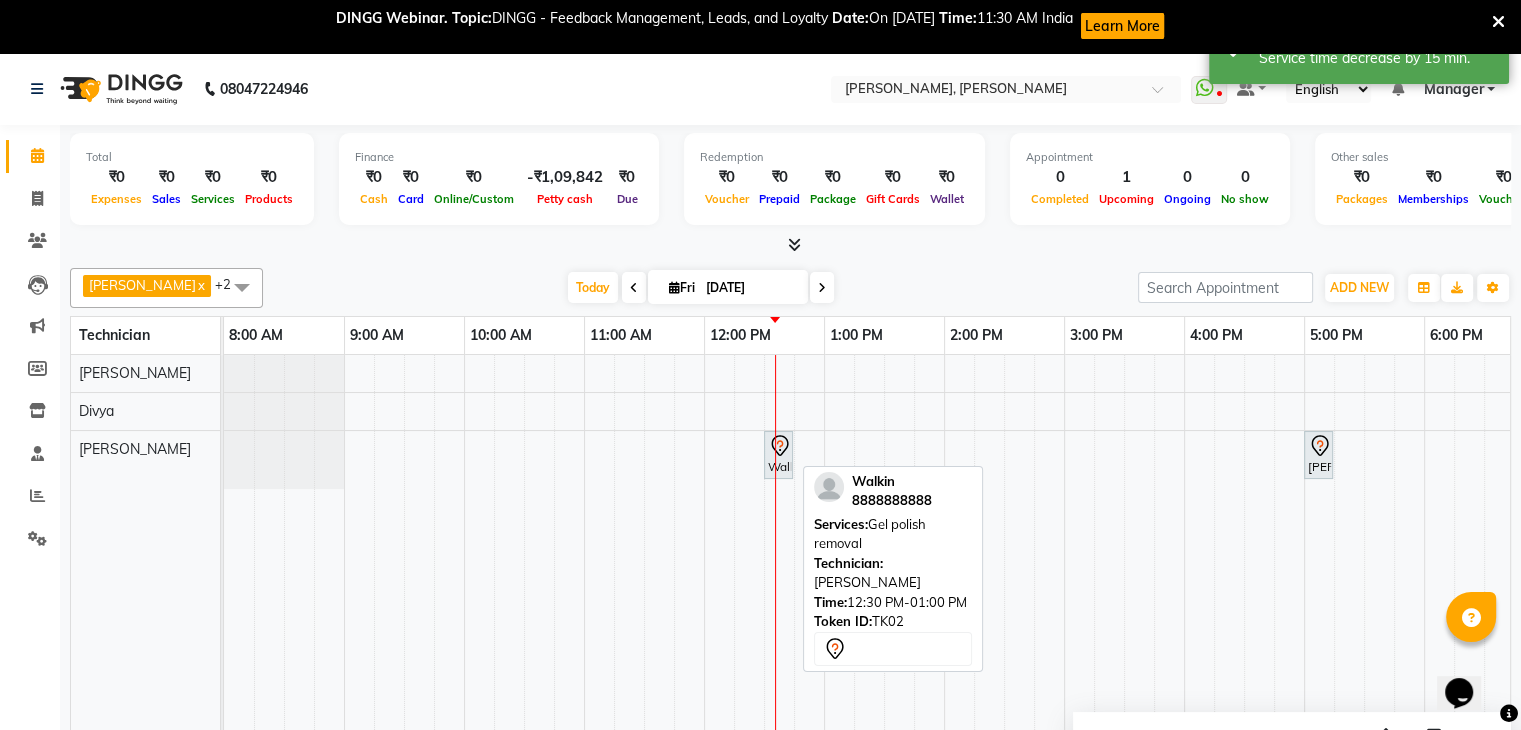 click on "Walkin, TK02, 12:30 PM-12:45 PM, Gel polish removal" at bounding box center (778, 455) 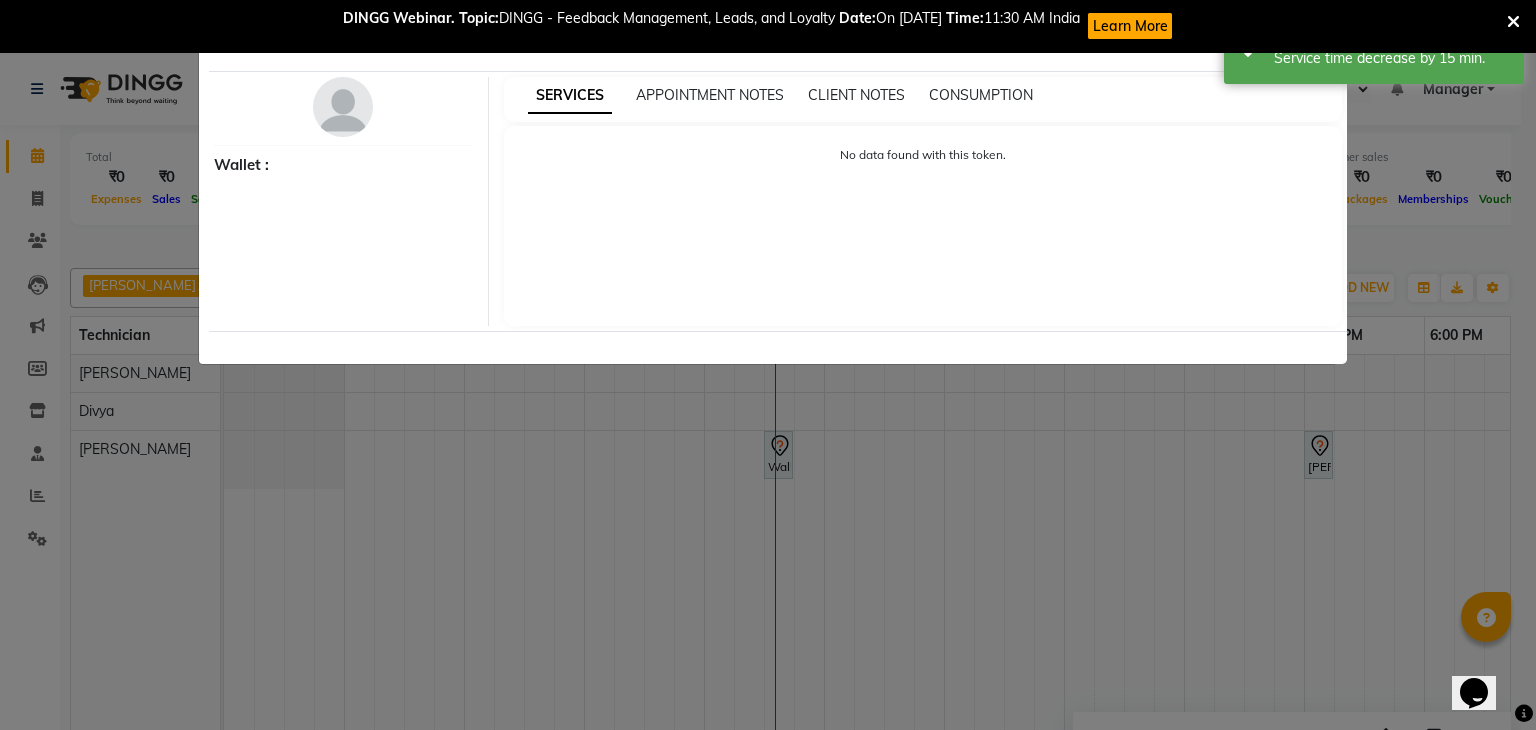 select on "7" 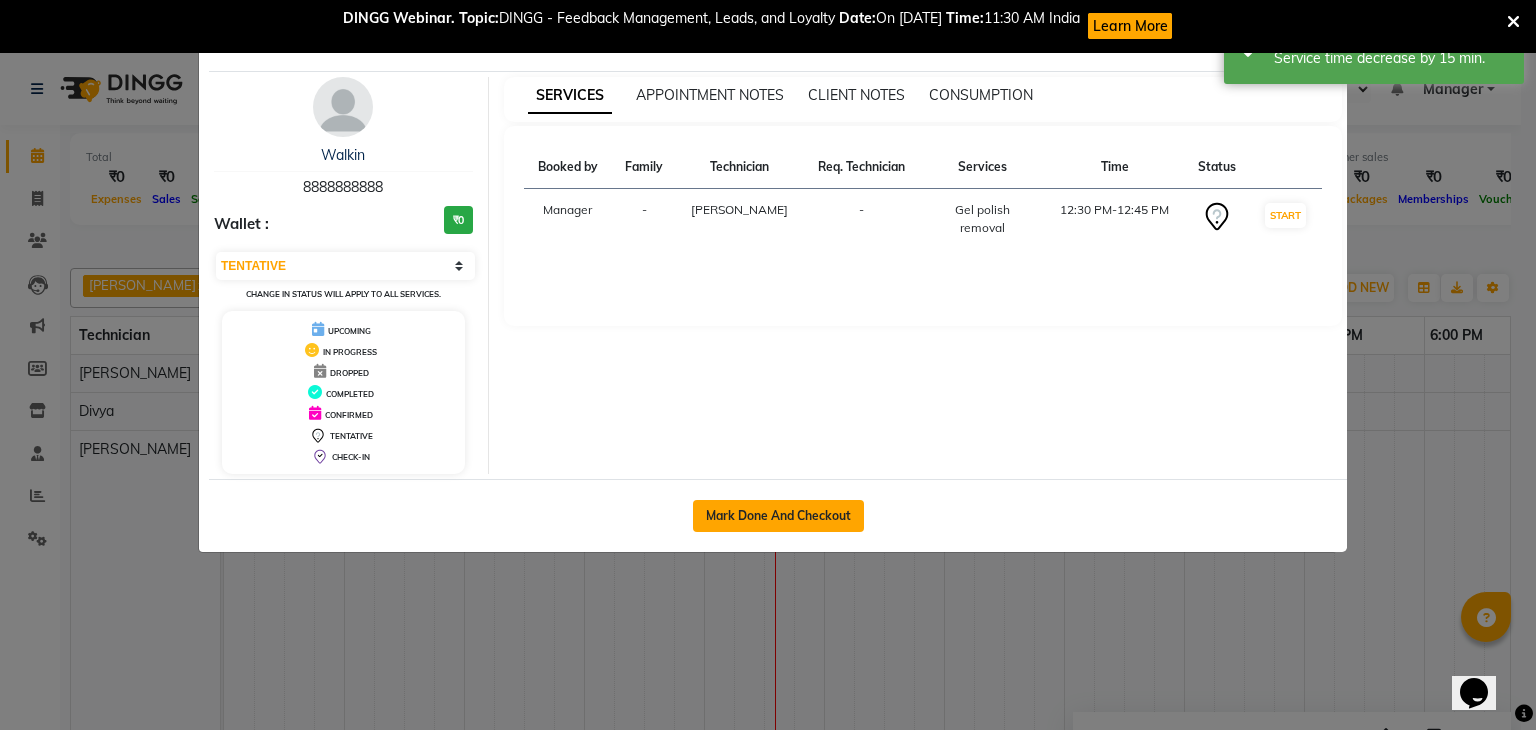 click on "Mark Done And Checkout" 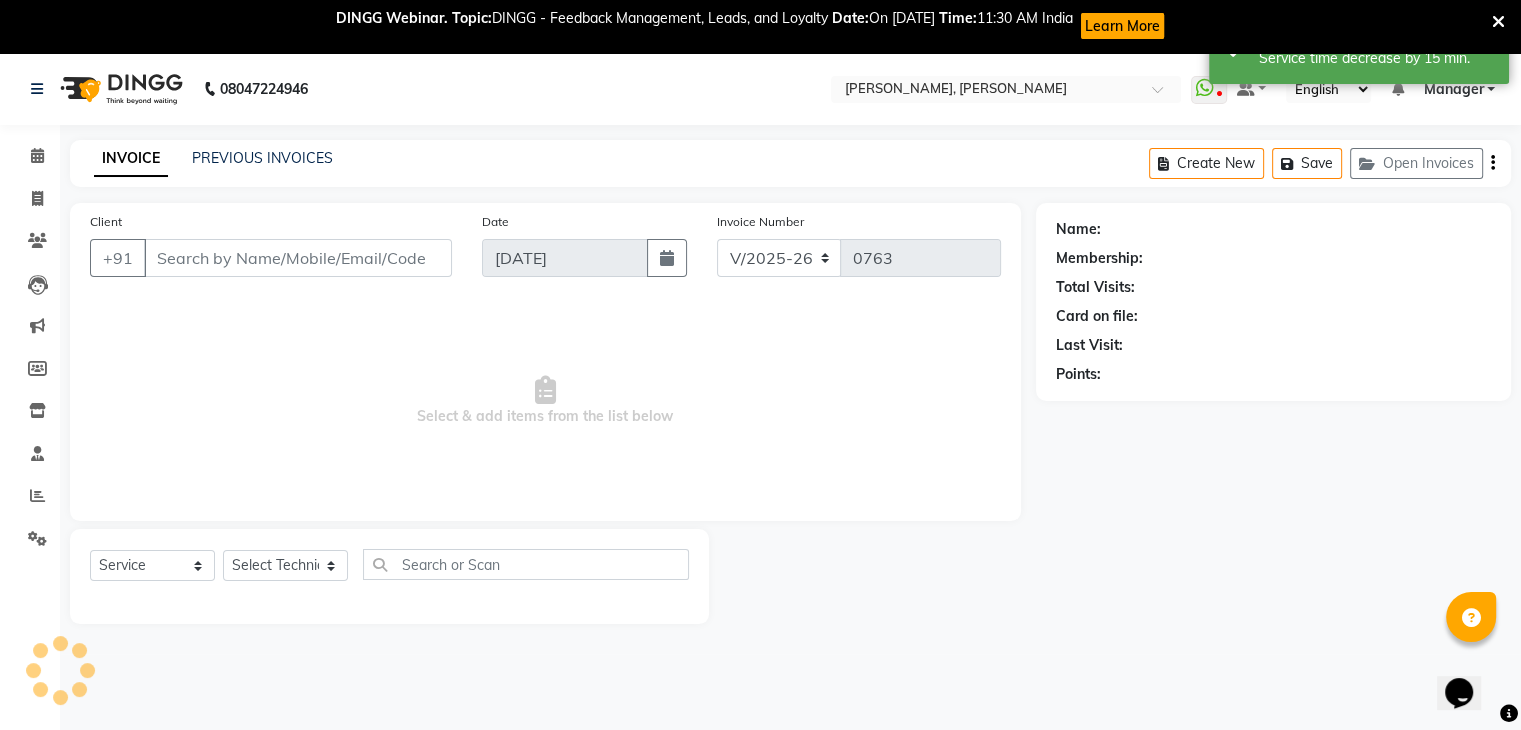 type on "88******88" 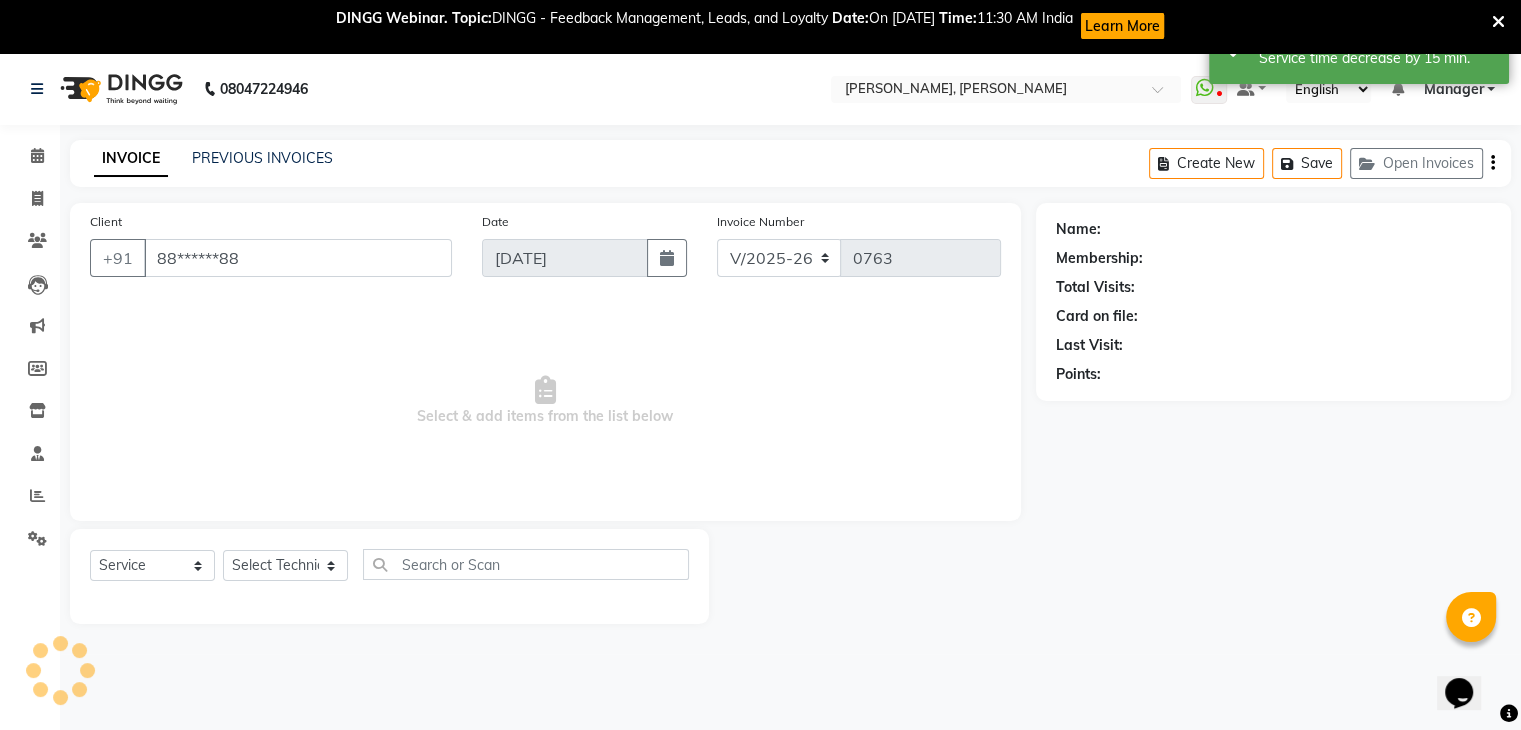 select on "81777" 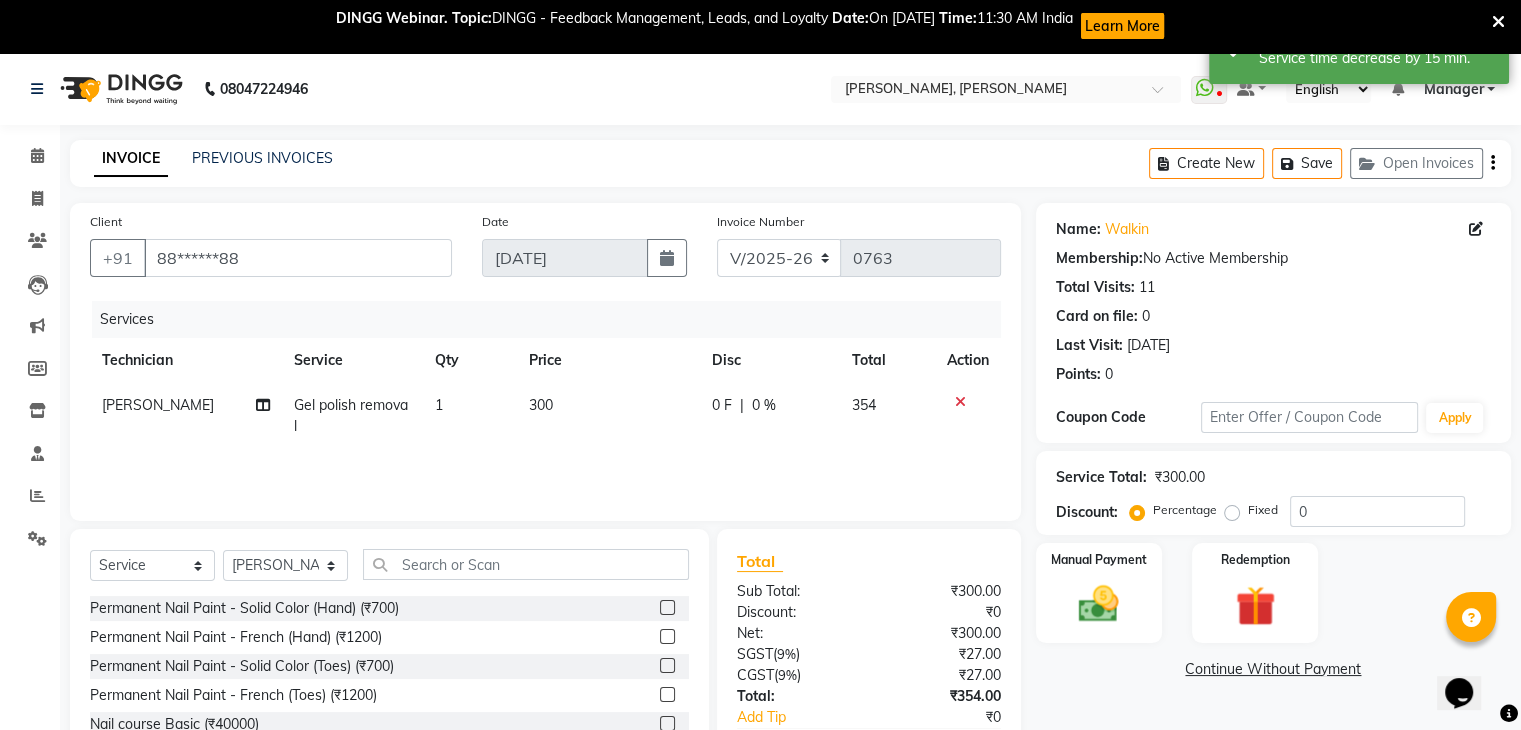 scroll, scrollTop: 125, scrollLeft: 0, axis: vertical 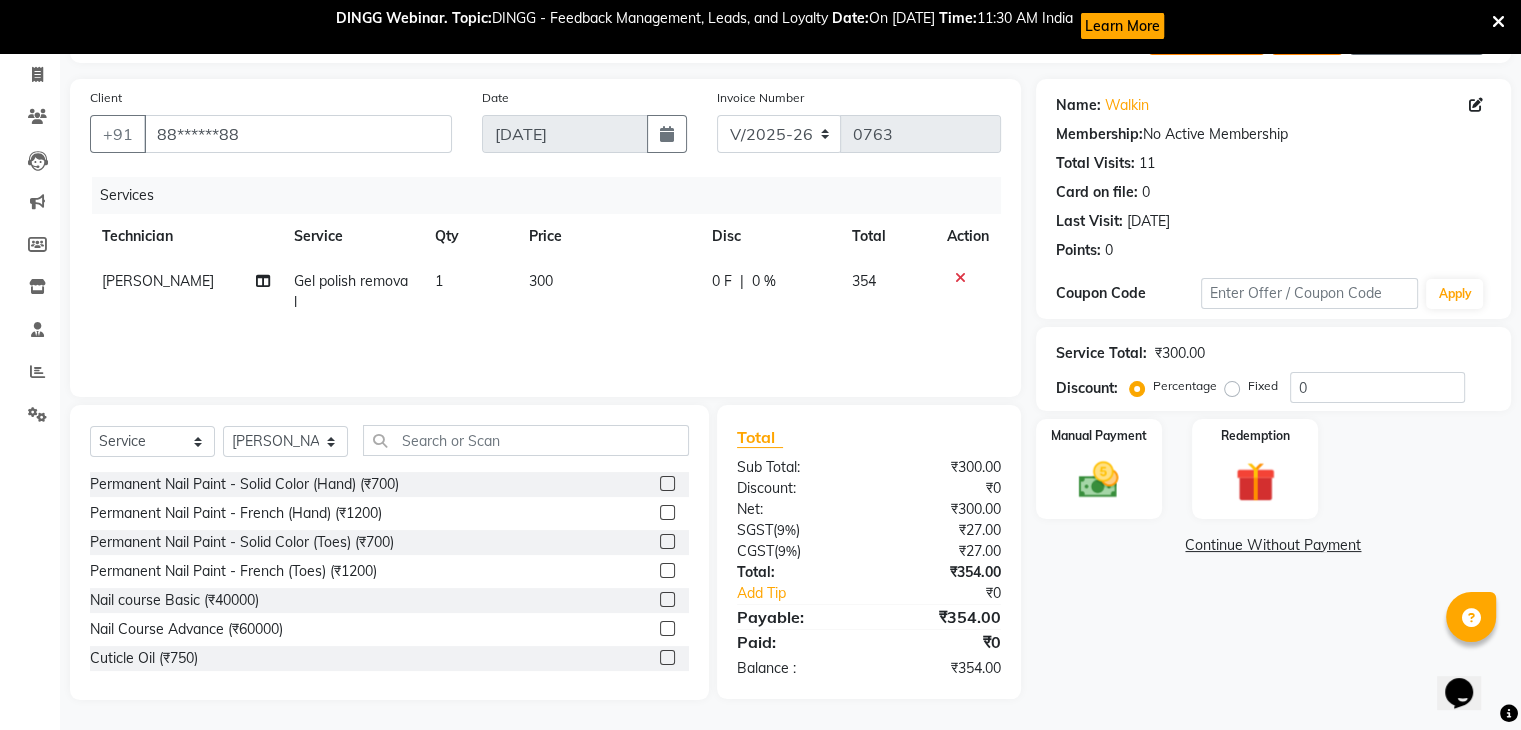 click on "300" 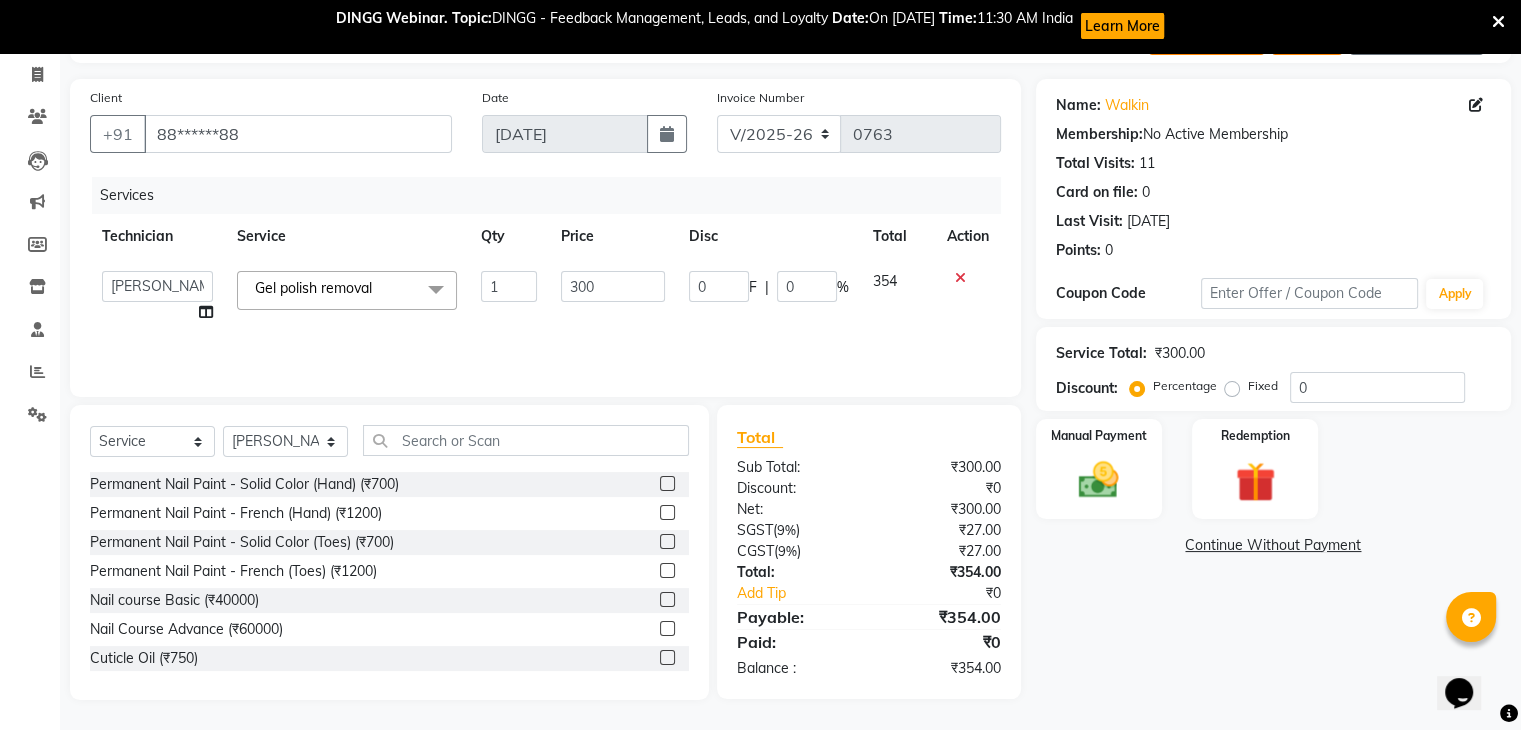 click on "300" 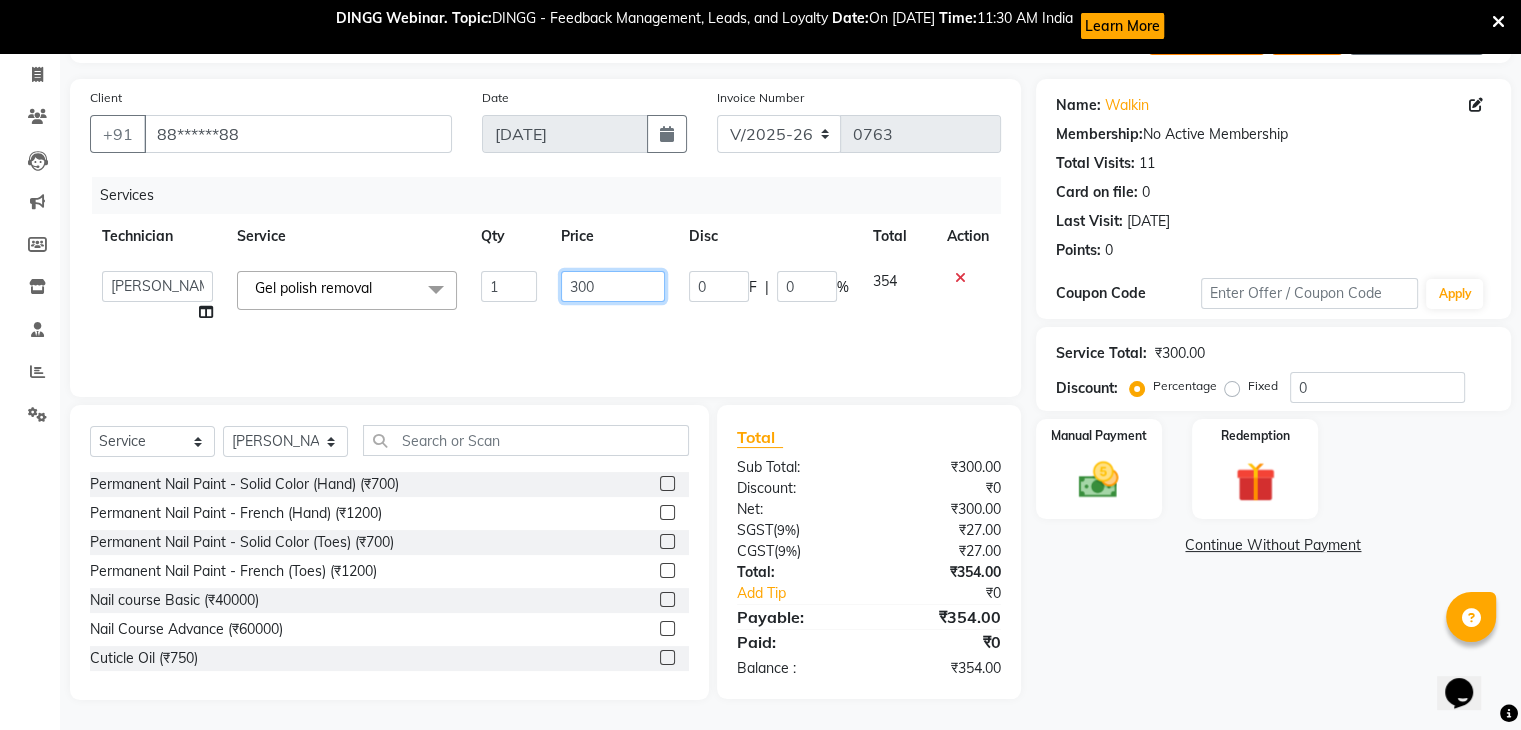 click on "300" 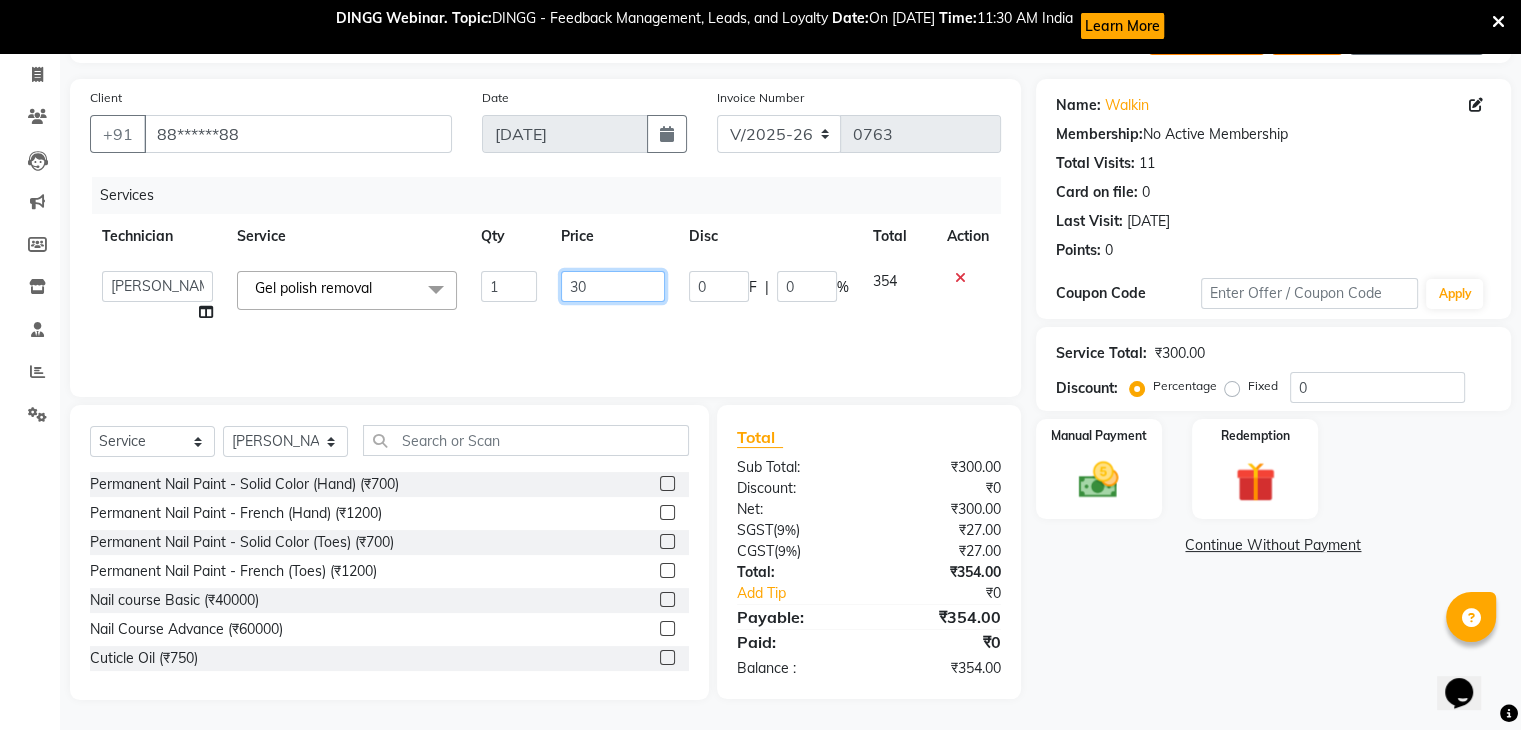 type on "3" 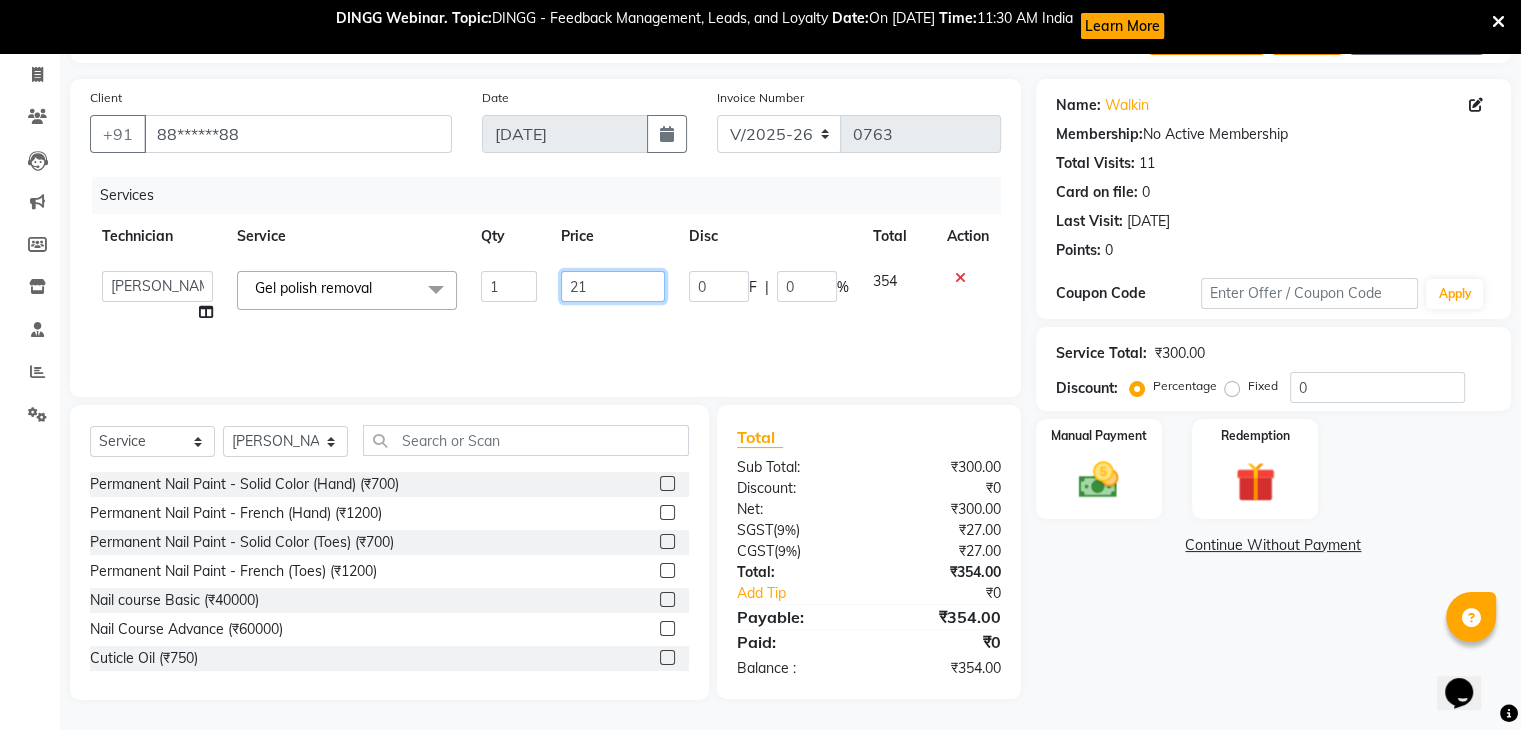 type on "210" 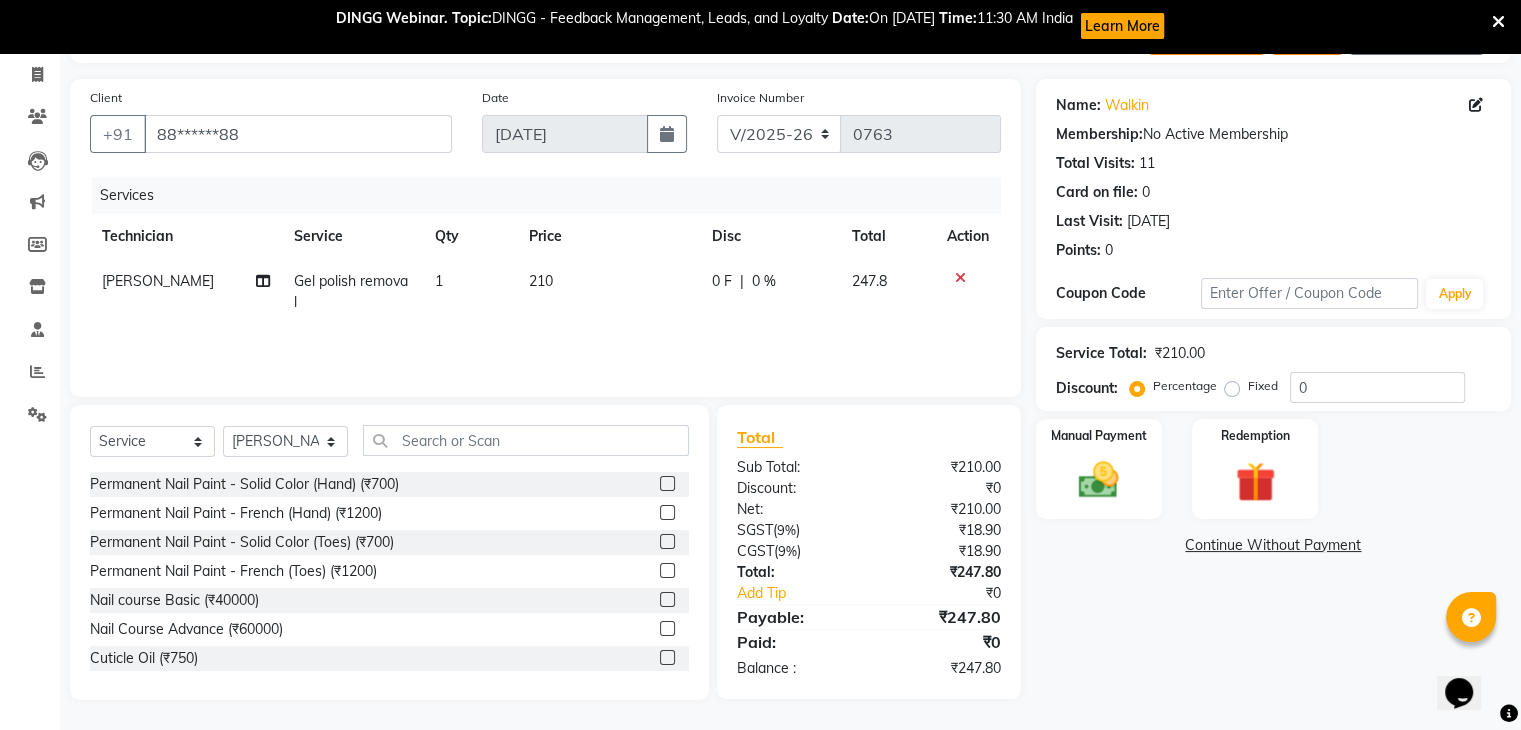 click on "Name: Walkin  Membership:  No Active Membership  Total Visits:  11 Card on file:  0 Last Visit:   [DATE] Points:   0  Coupon Code Apply Service Total:  ₹210.00  Discount:  Percentage   Fixed  0 Manual Payment Redemption  Continue Without Payment" 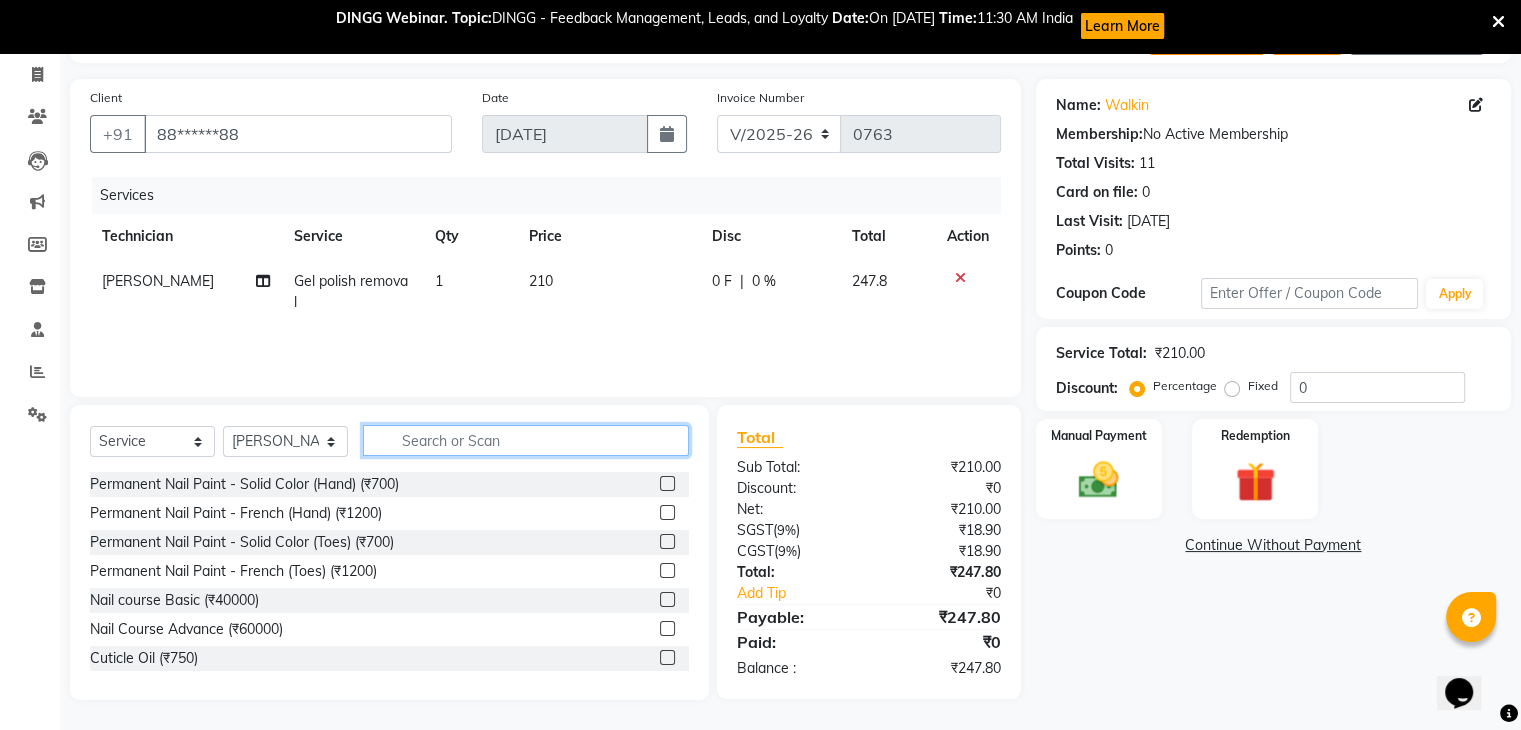 click 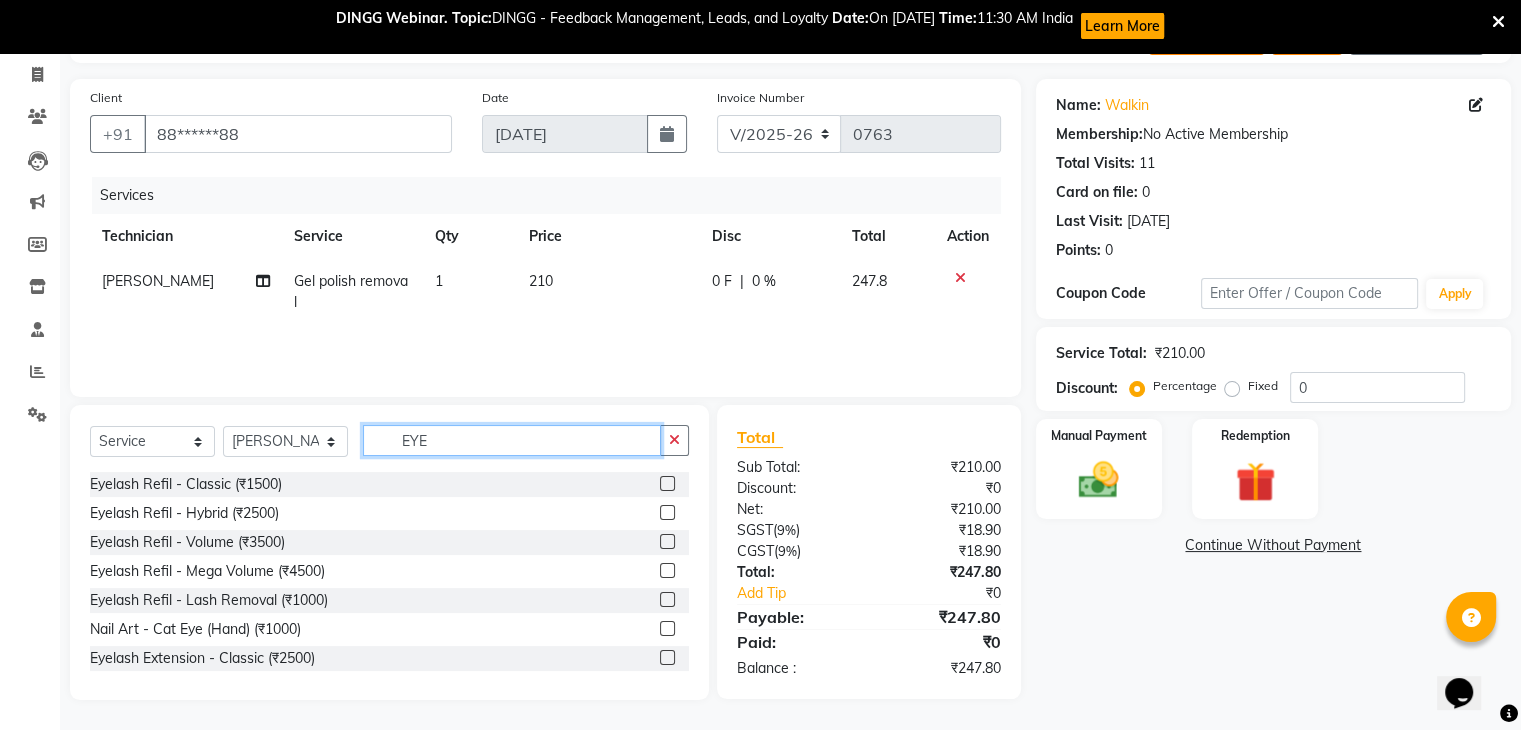 scroll, scrollTop: 235, scrollLeft: 0, axis: vertical 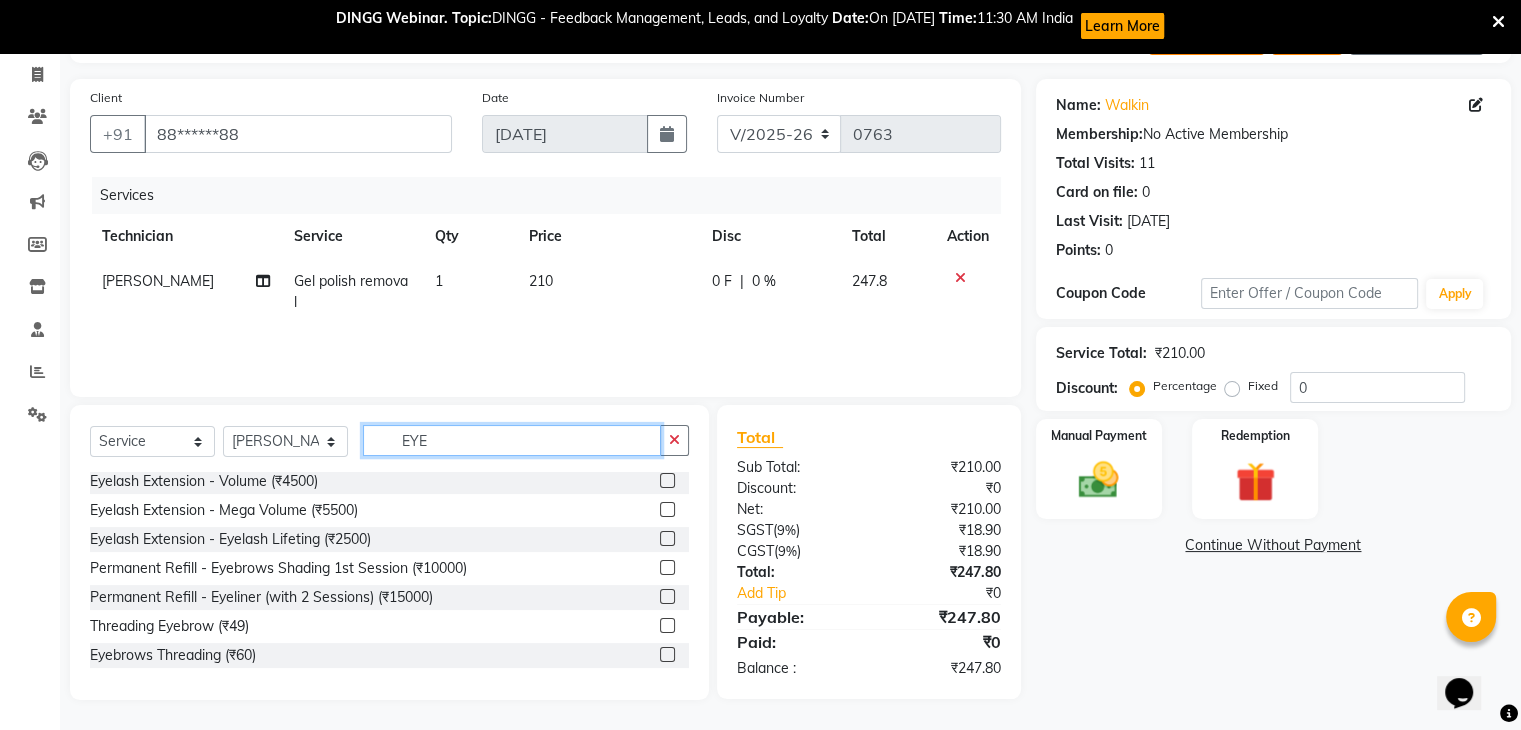 type on "EYE" 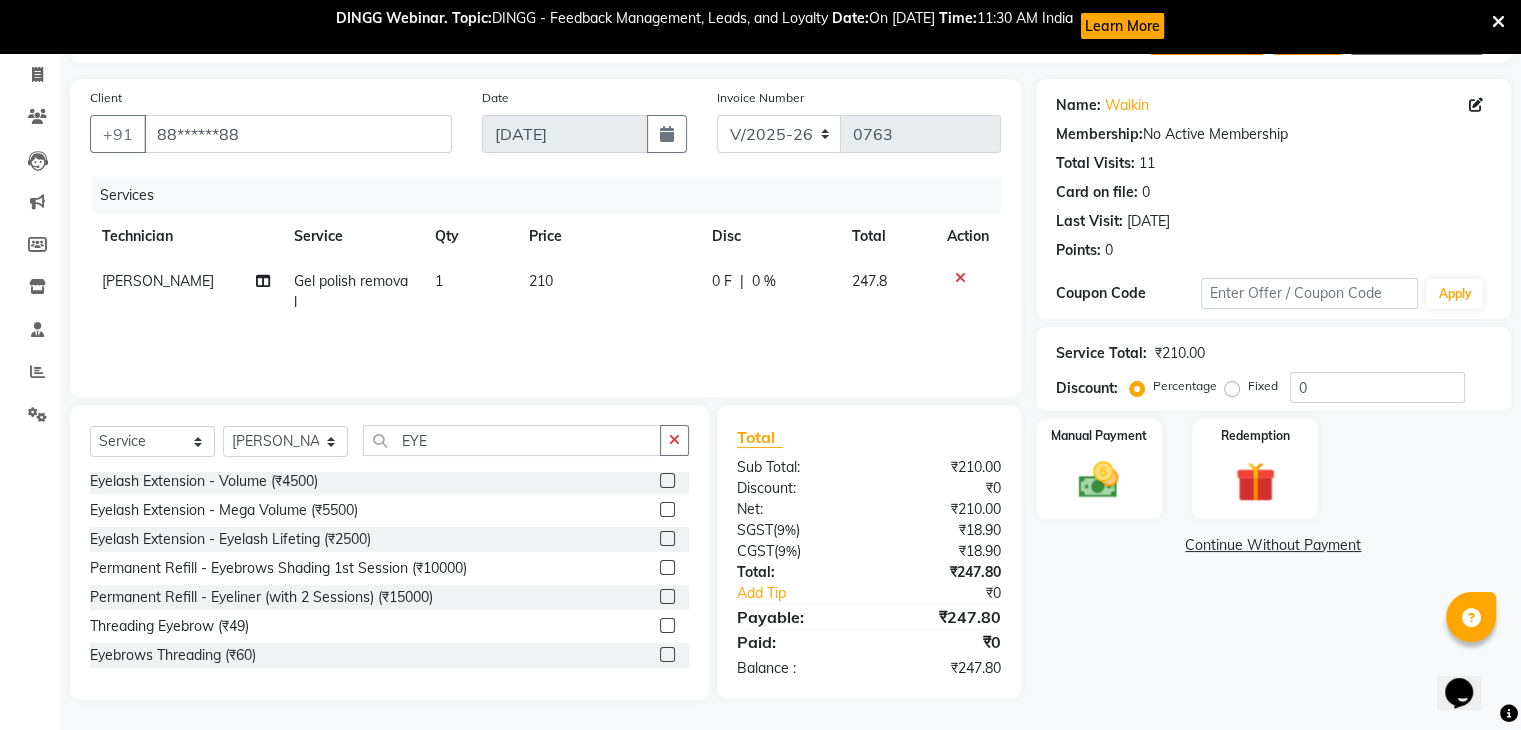 click on "Eyebrows Threading (₹60)" 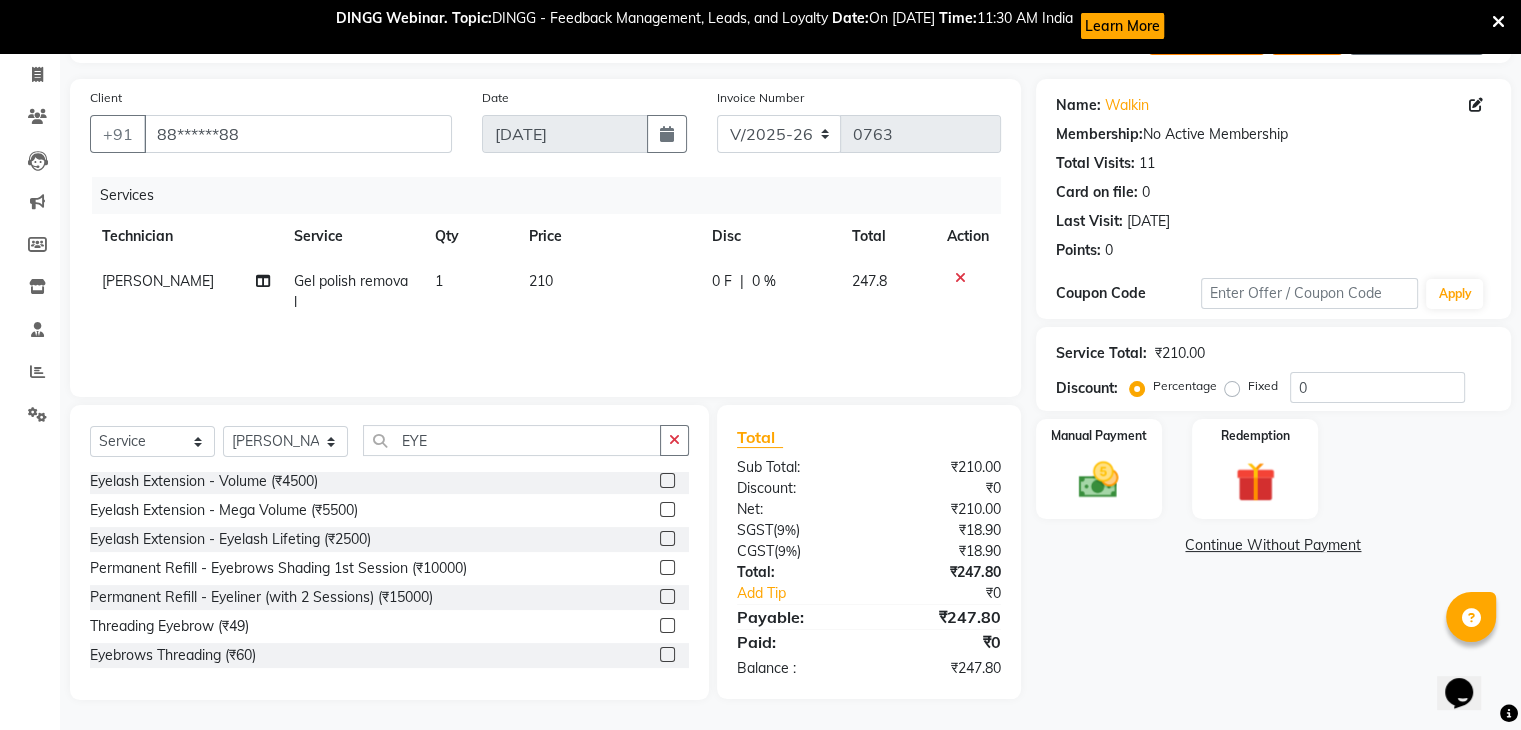 click 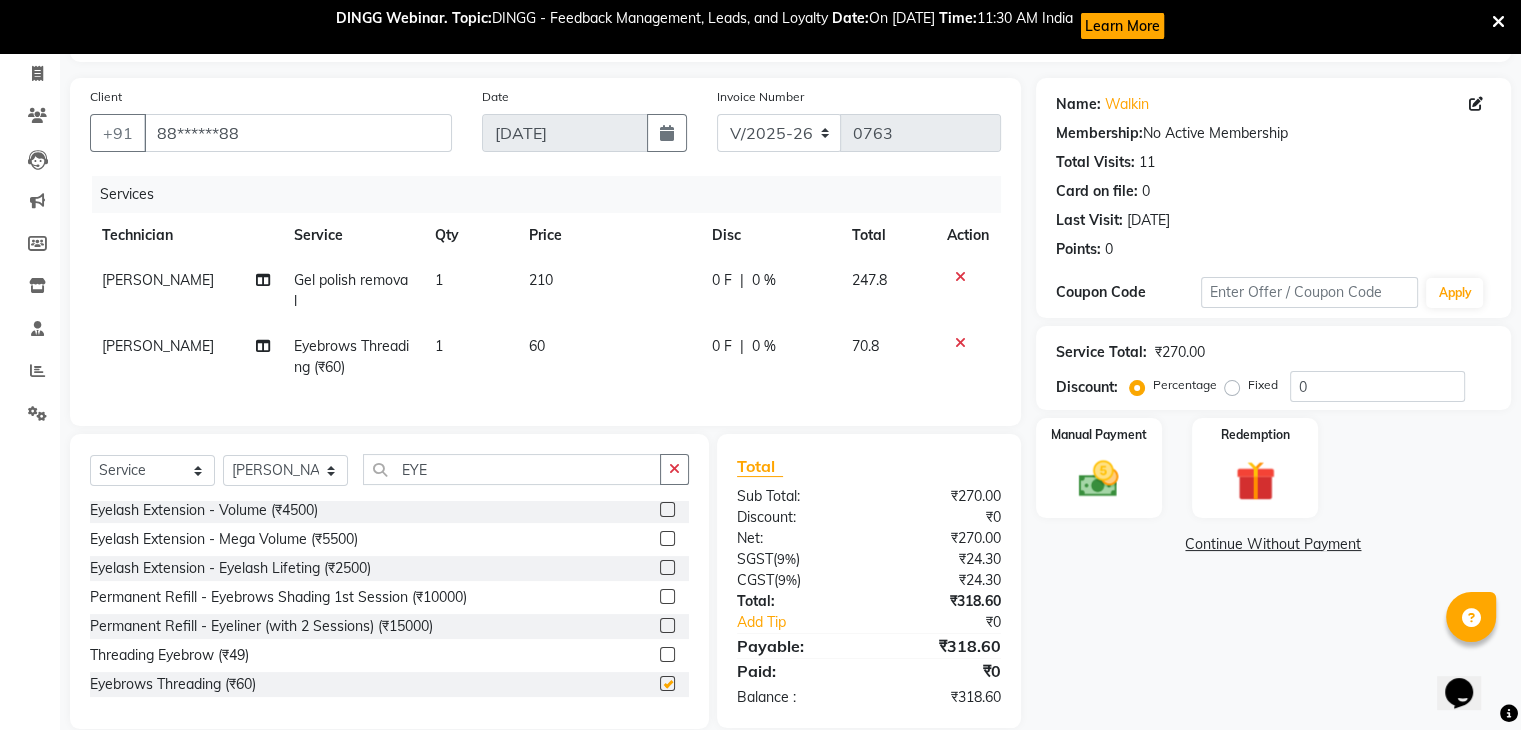 checkbox on "false" 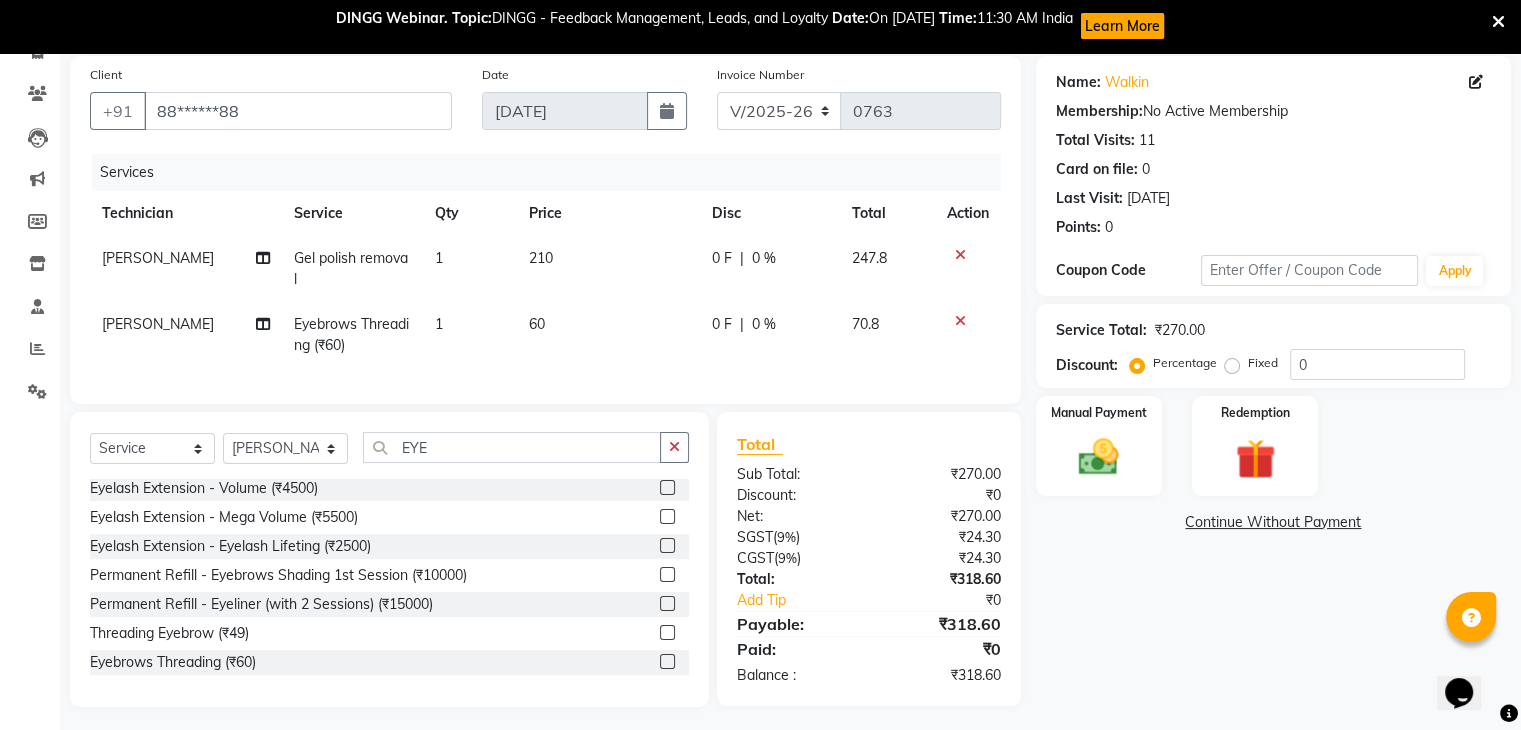 scroll, scrollTop: 170, scrollLeft: 0, axis: vertical 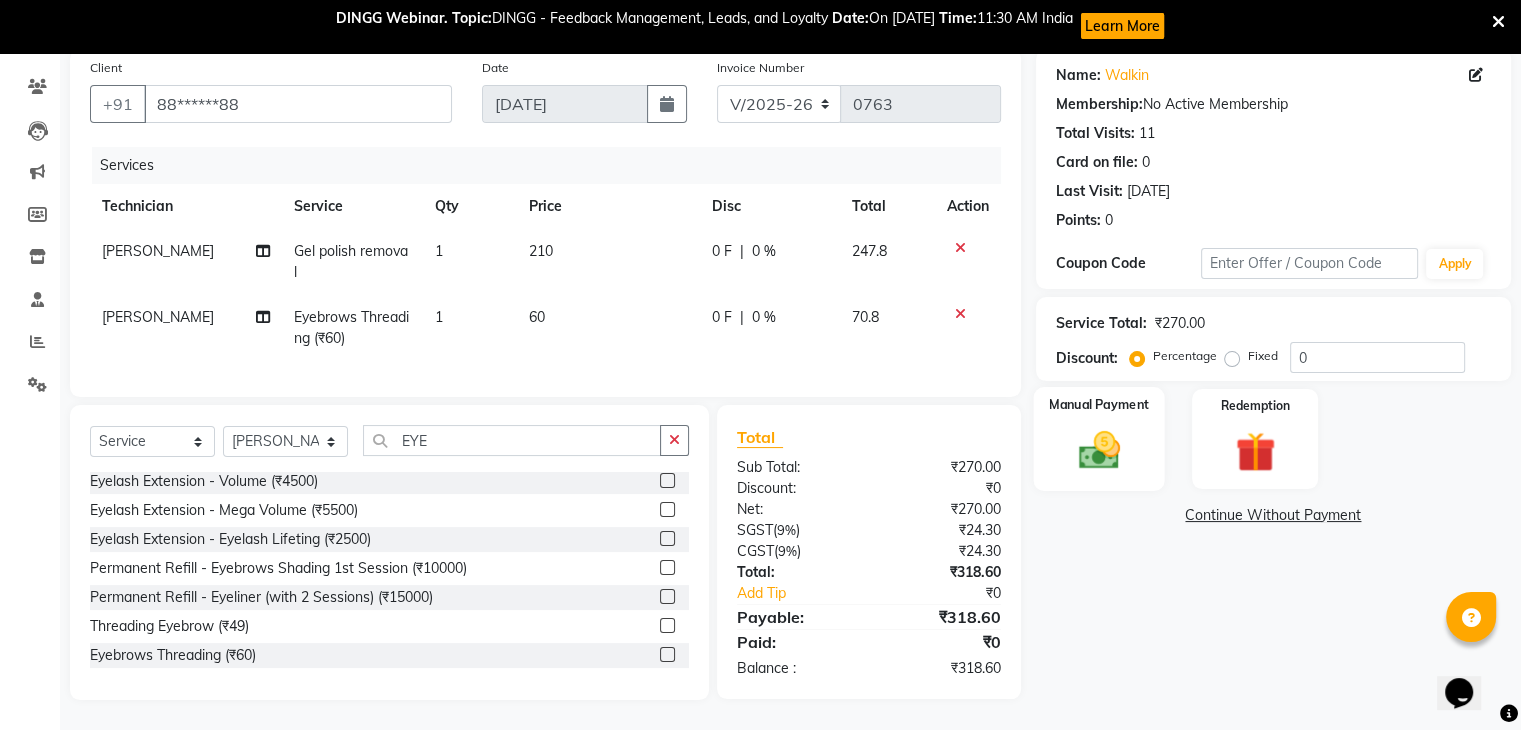 click 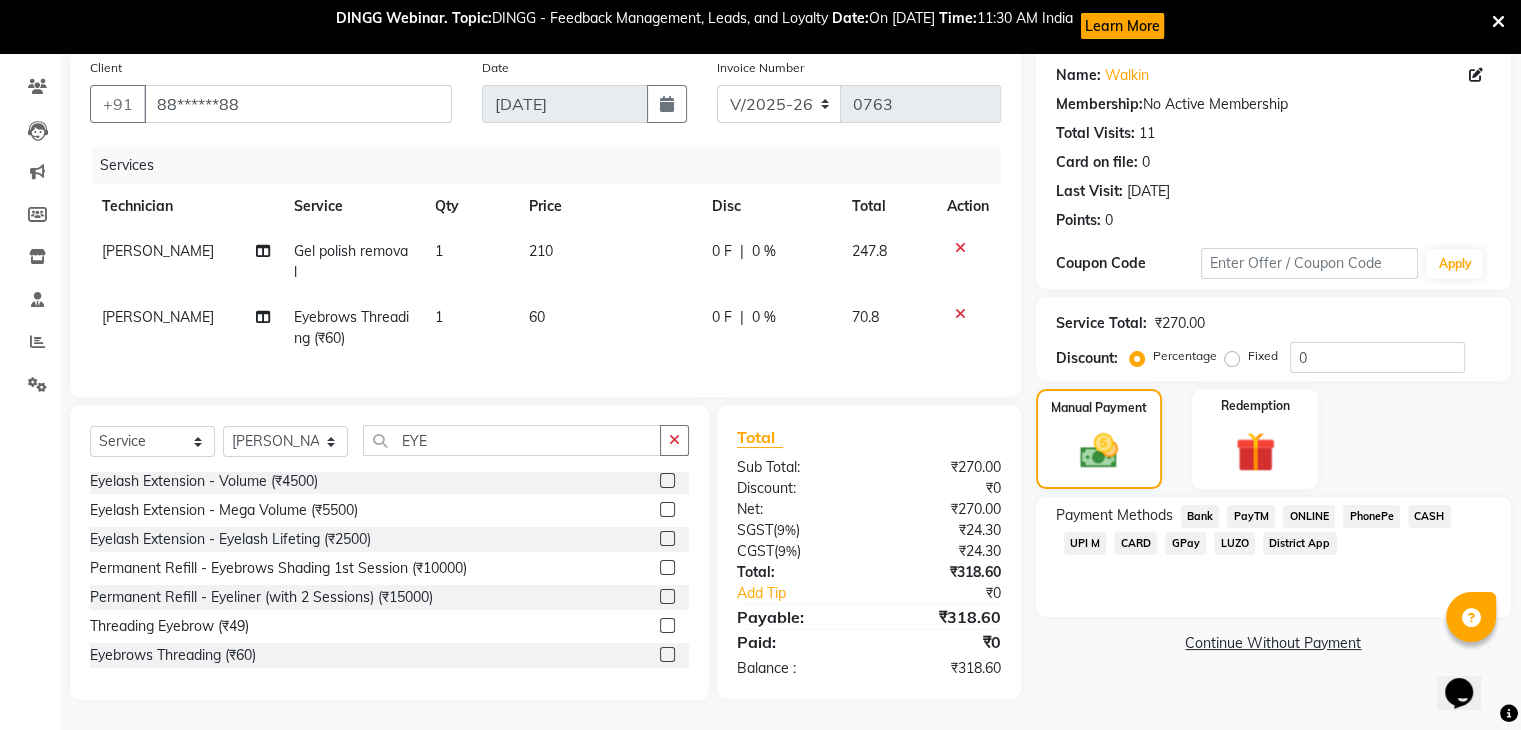 click on "UPI M" 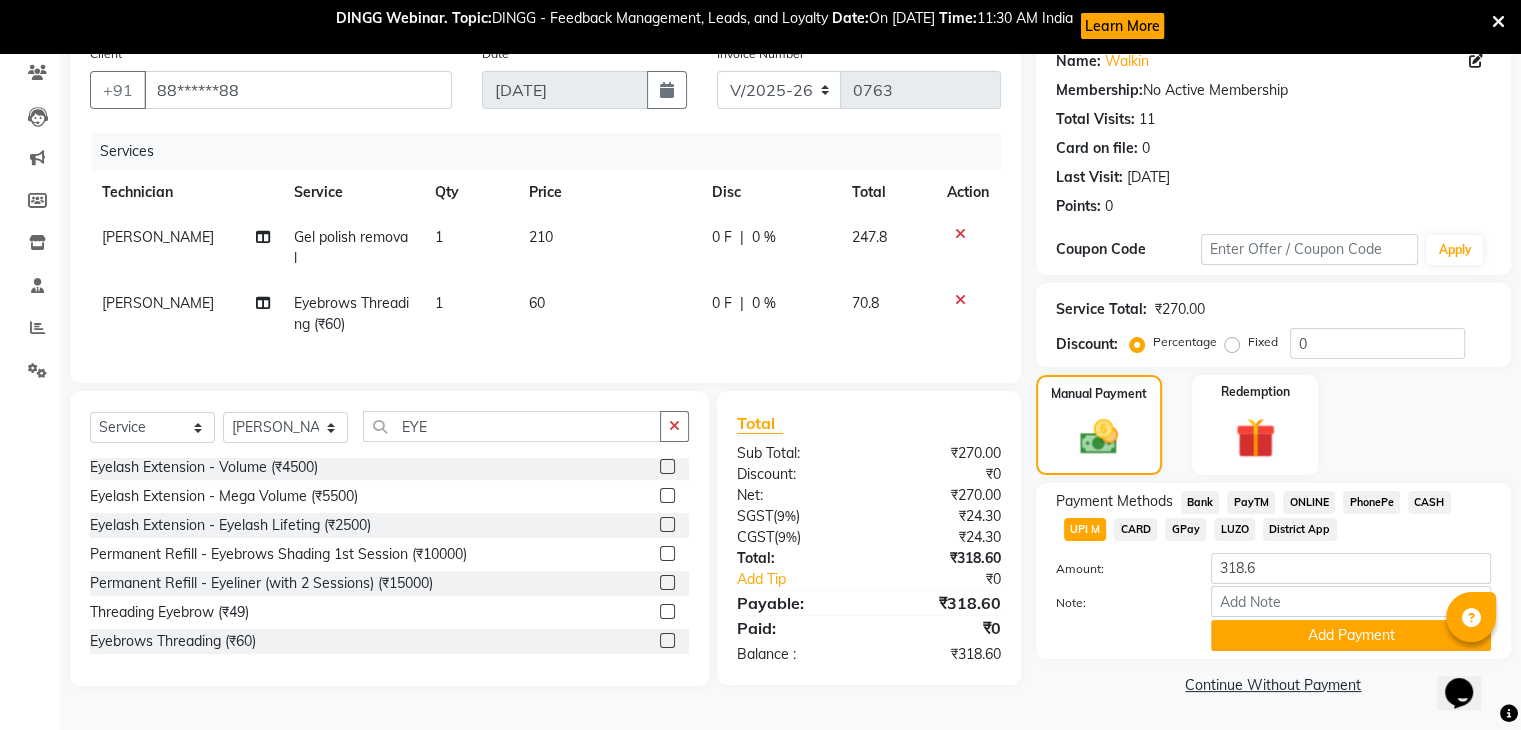 scroll, scrollTop: 169, scrollLeft: 0, axis: vertical 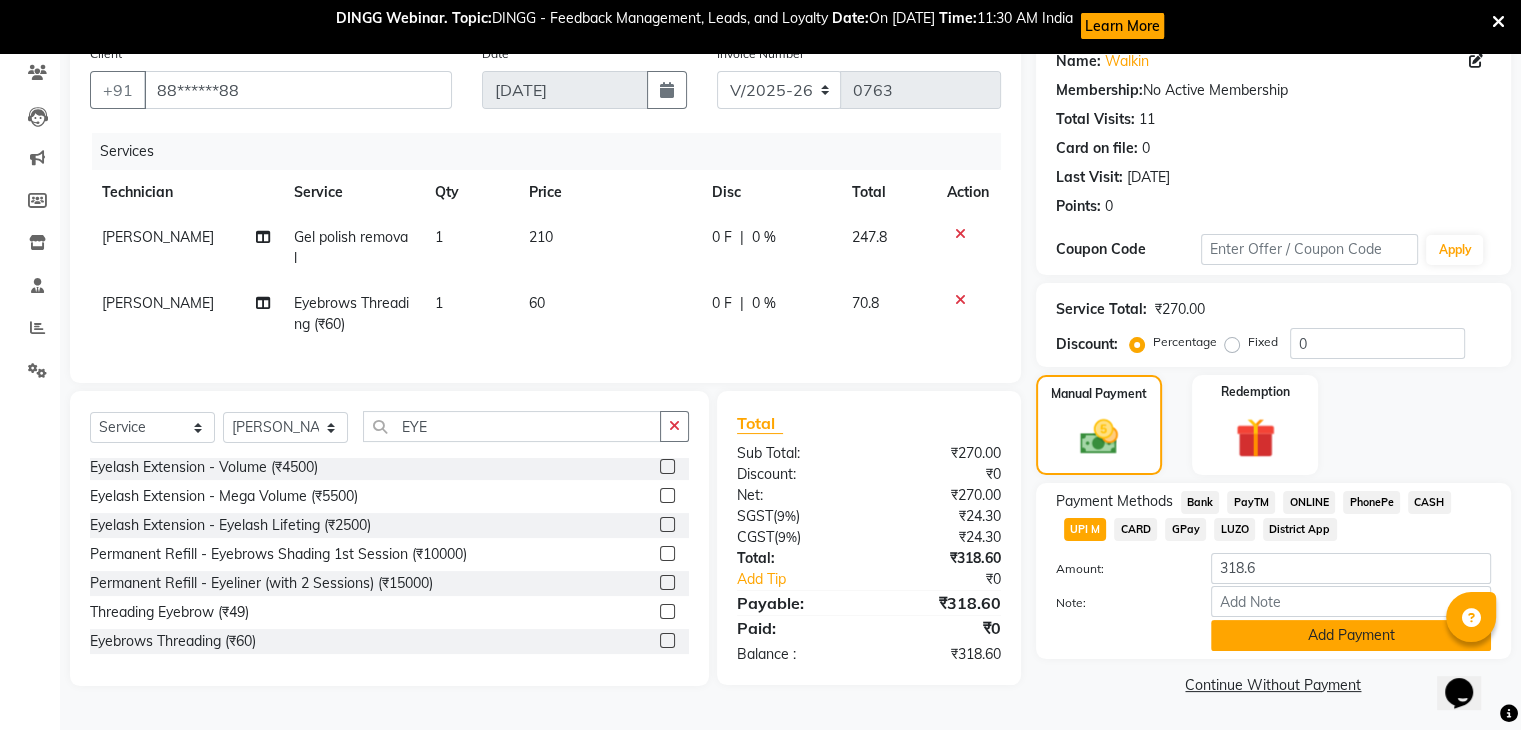 click on "Add Payment" 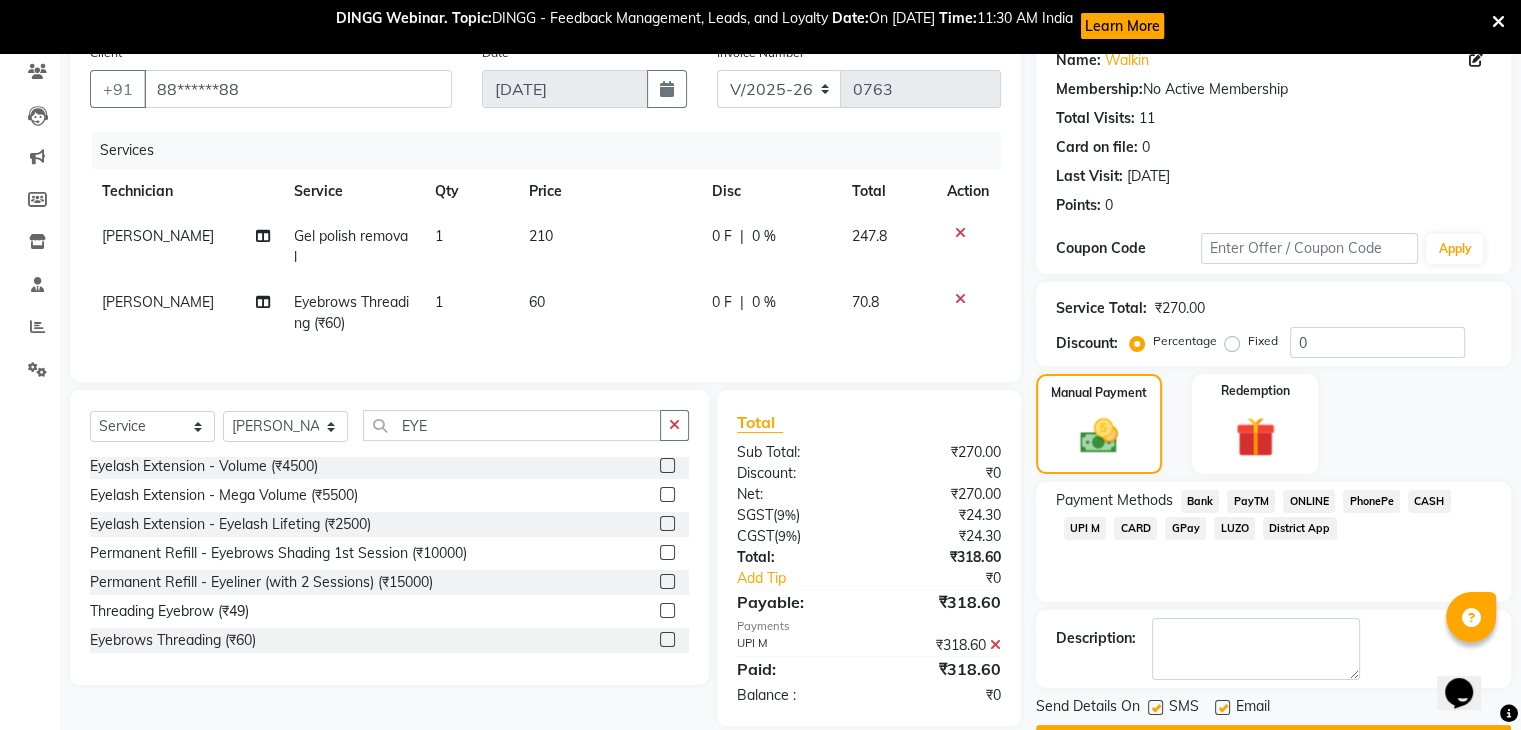 scroll, scrollTop: 224, scrollLeft: 0, axis: vertical 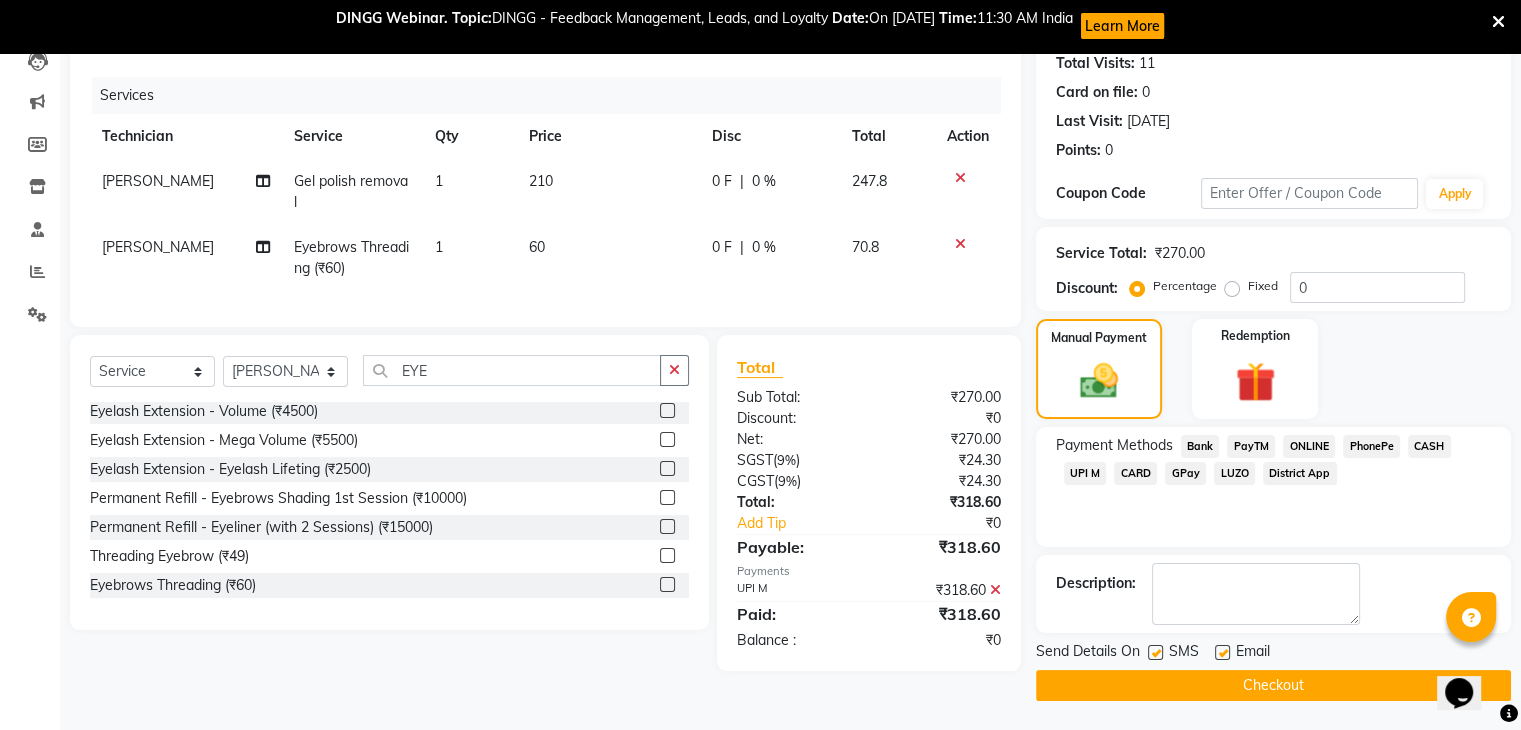 click on "Checkout" 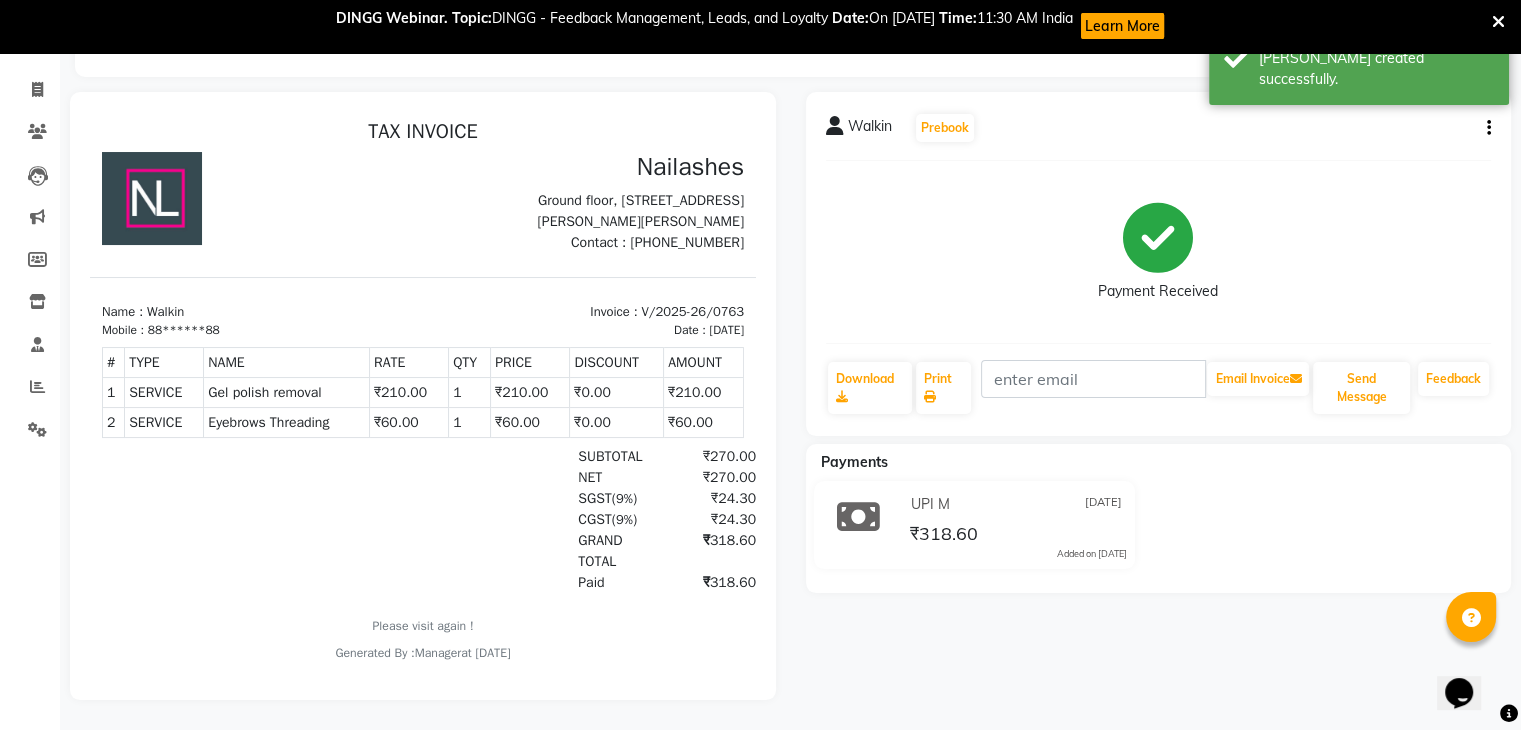 scroll, scrollTop: 0, scrollLeft: 0, axis: both 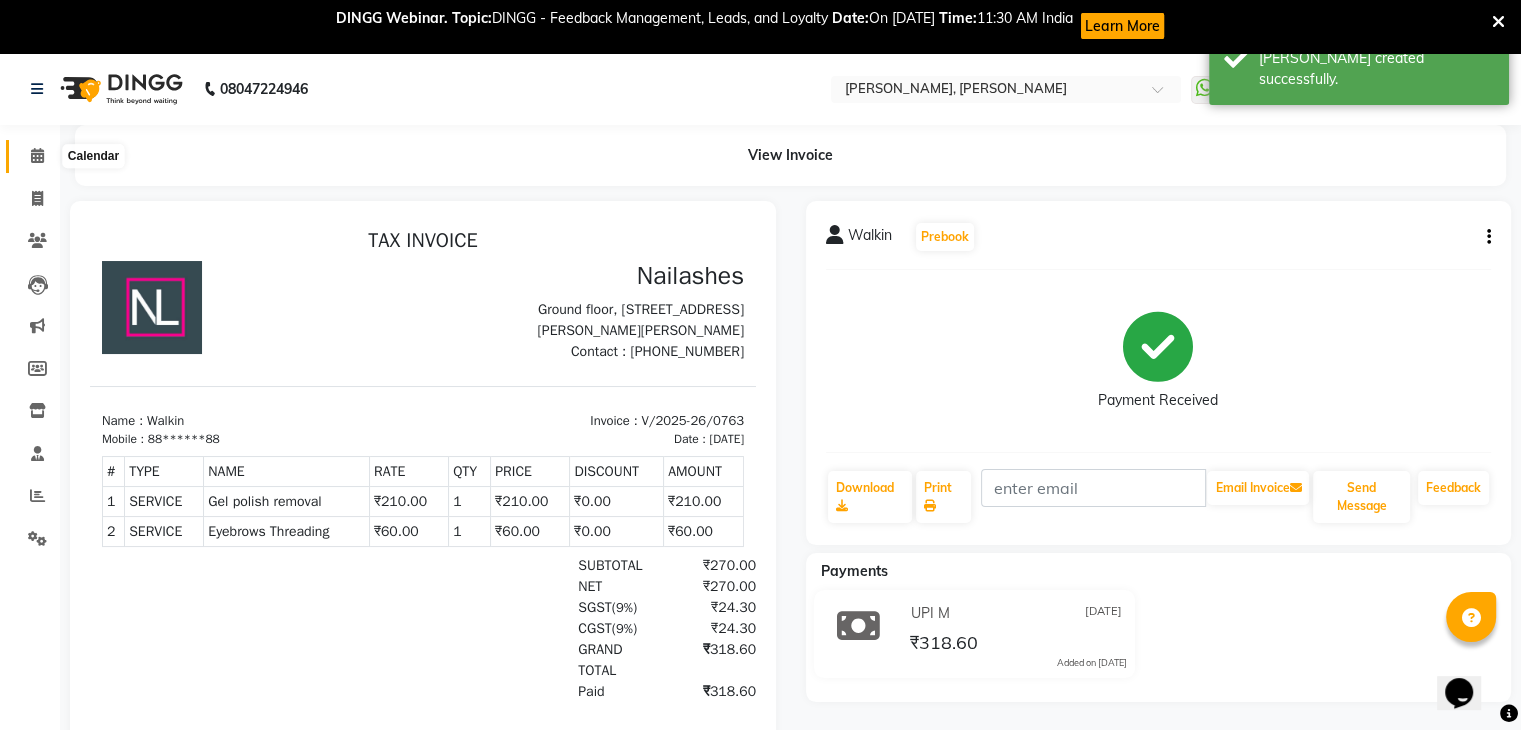 click 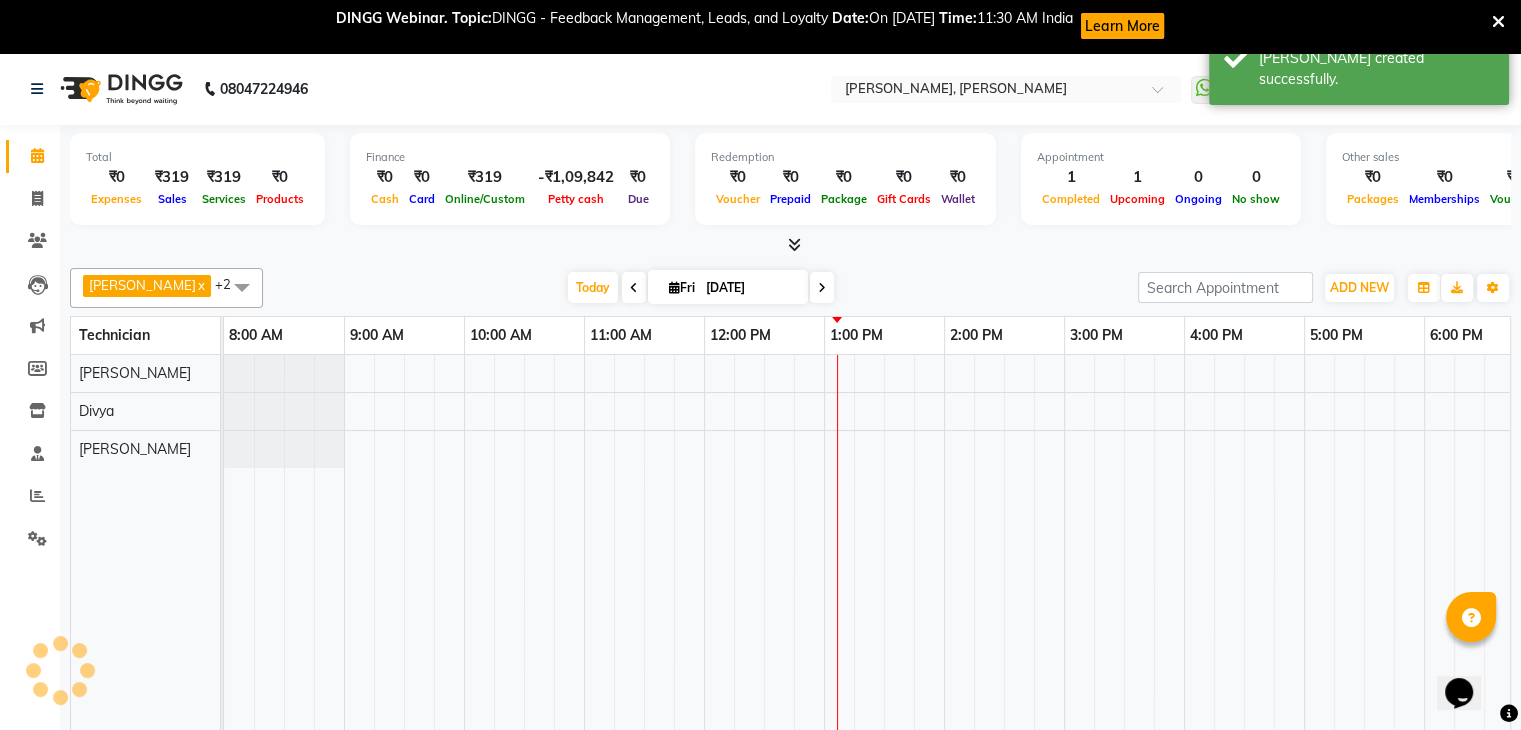 scroll, scrollTop: 0, scrollLeft: 0, axis: both 